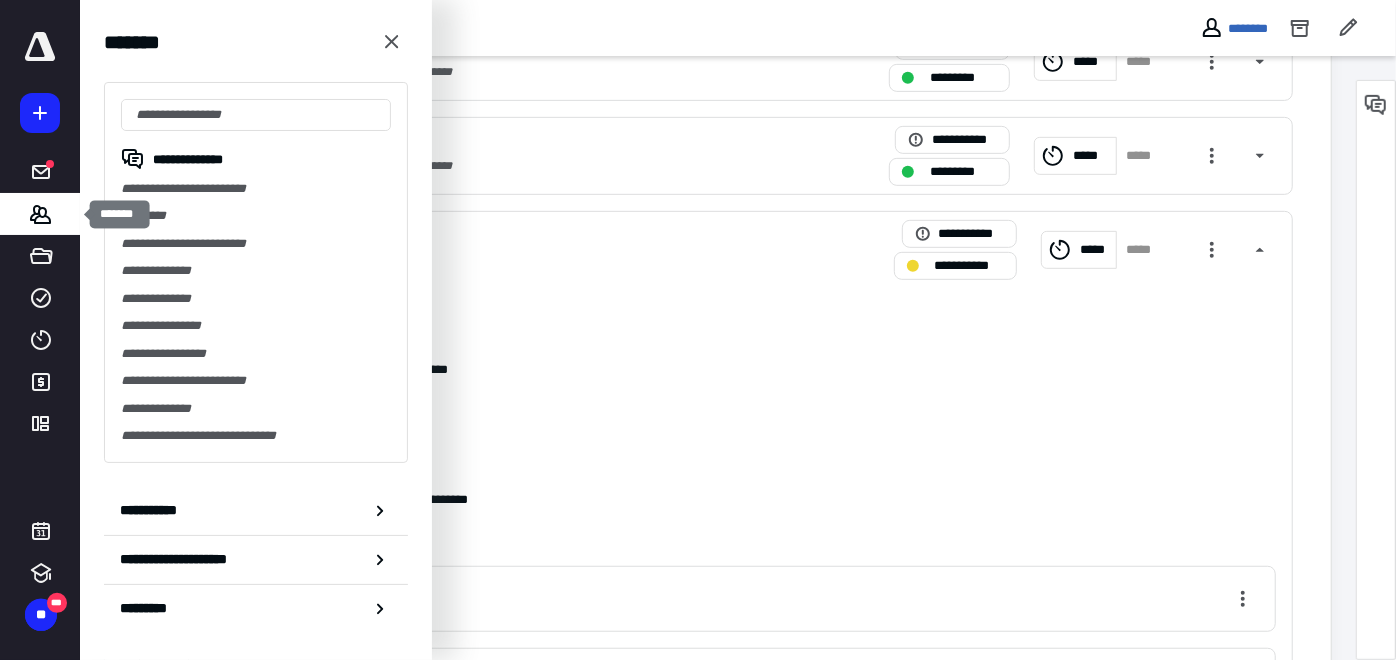 scroll, scrollTop: 0, scrollLeft: 0, axis: both 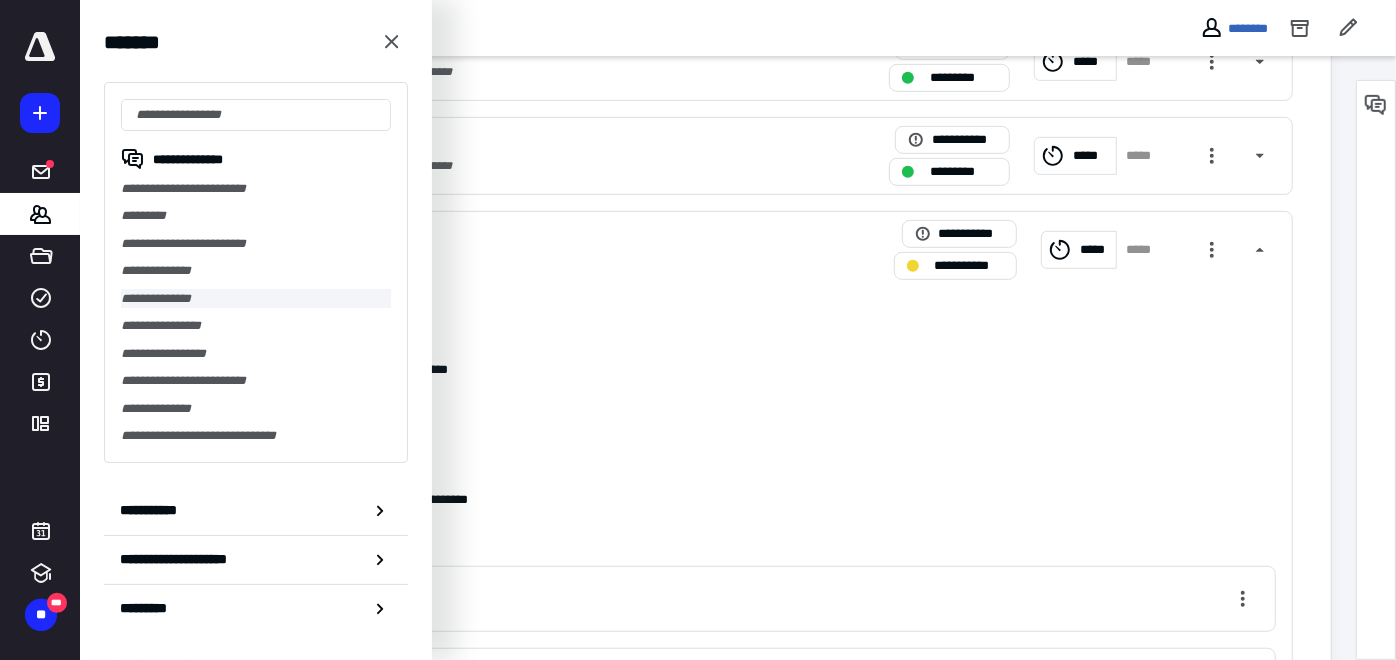 click on "**********" at bounding box center [256, 298] 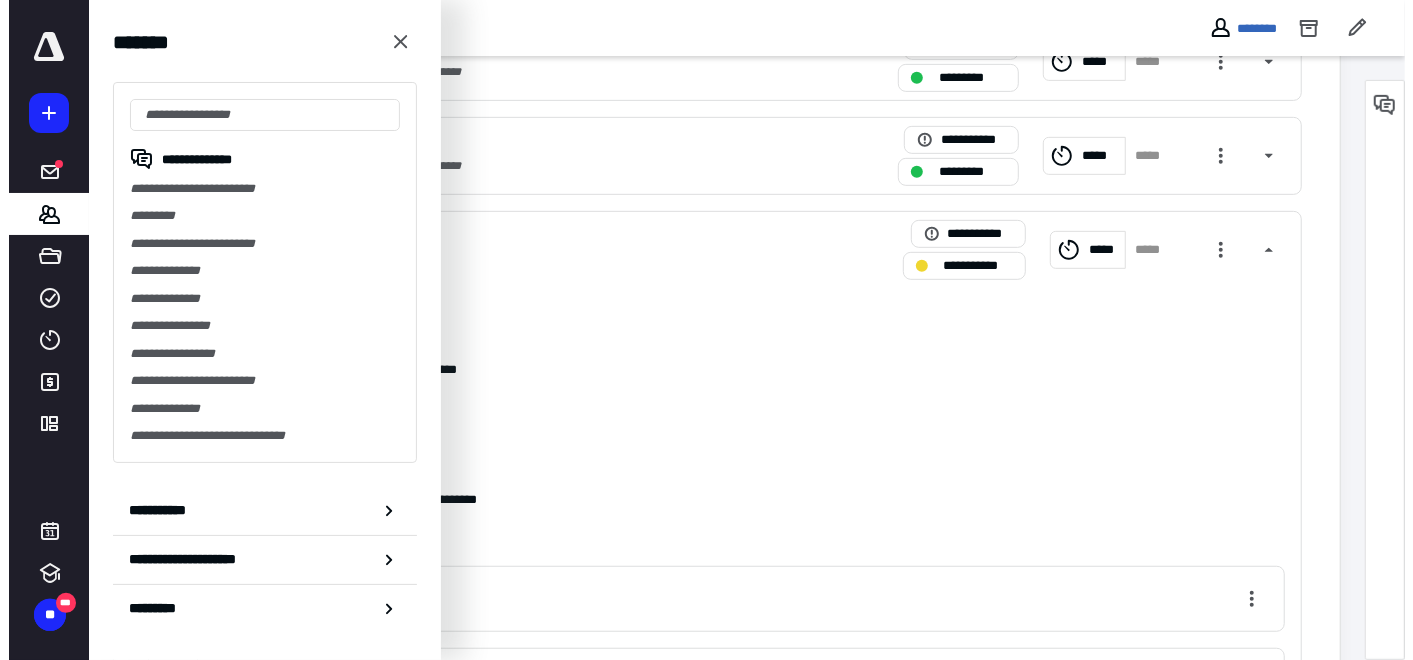 scroll, scrollTop: 0, scrollLeft: 0, axis: both 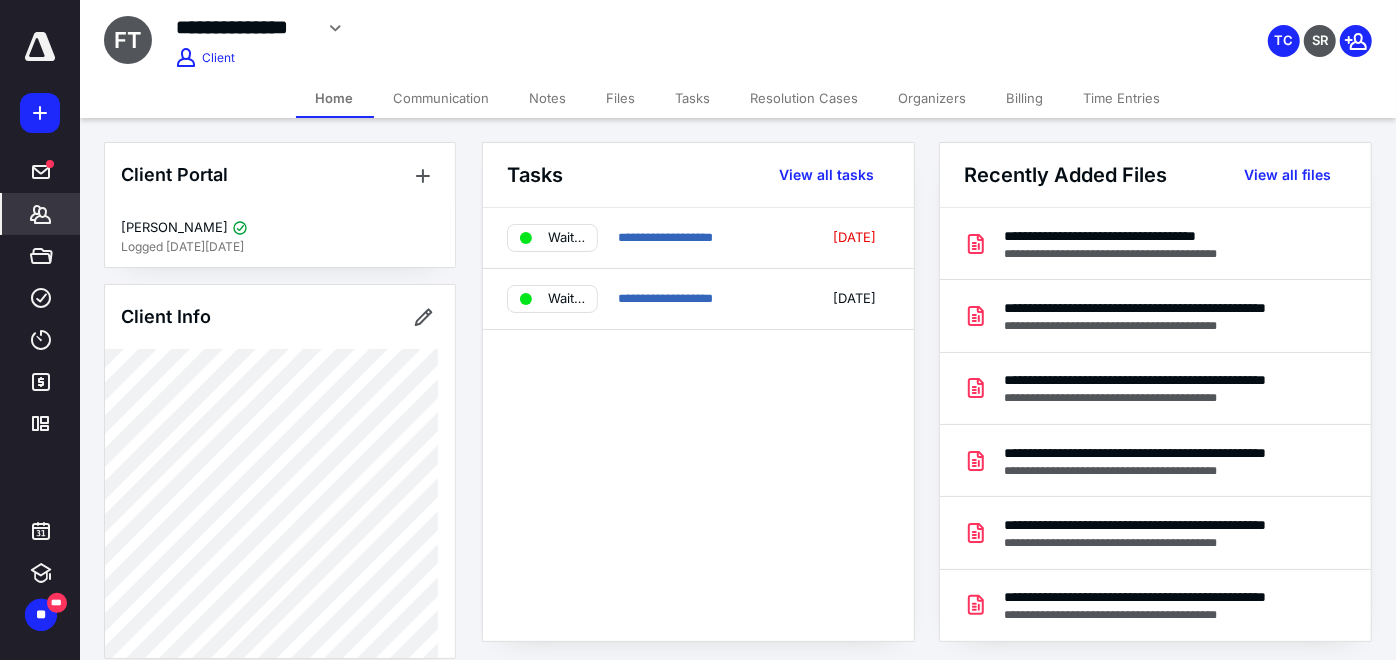 click on "Files" at bounding box center [621, 98] 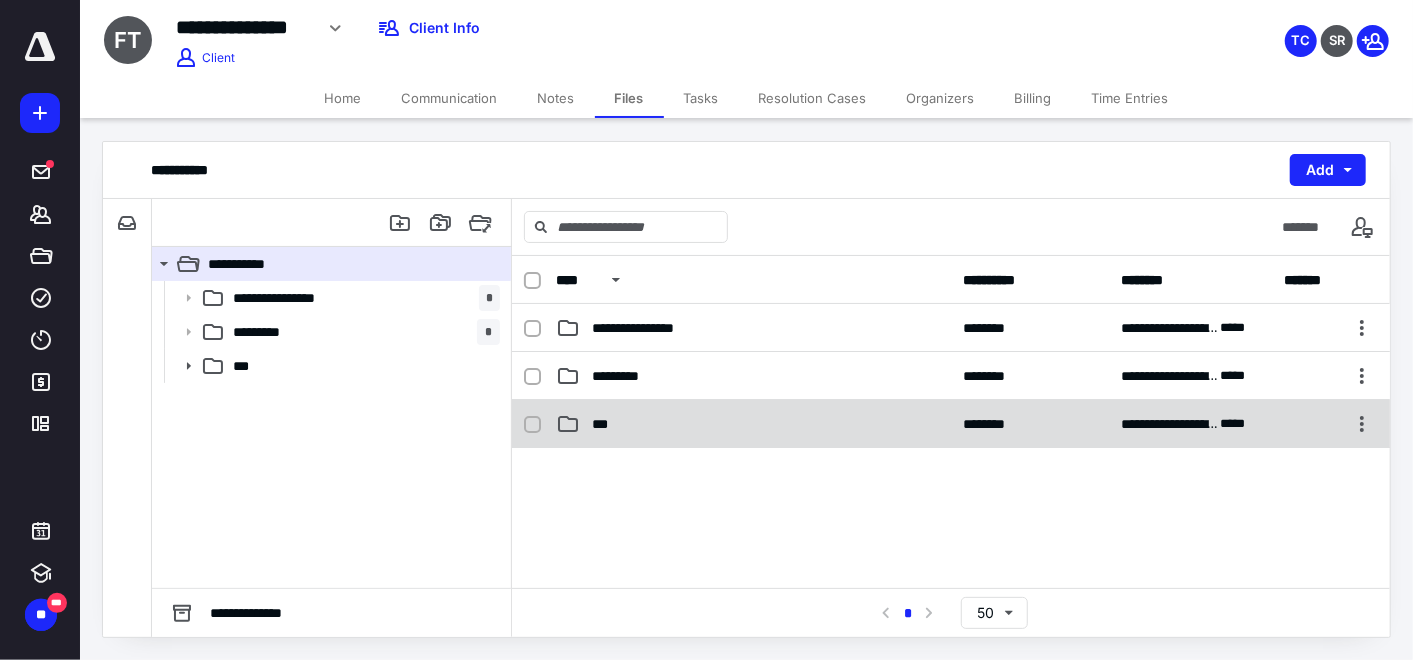 click on "**********" at bounding box center (951, 424) 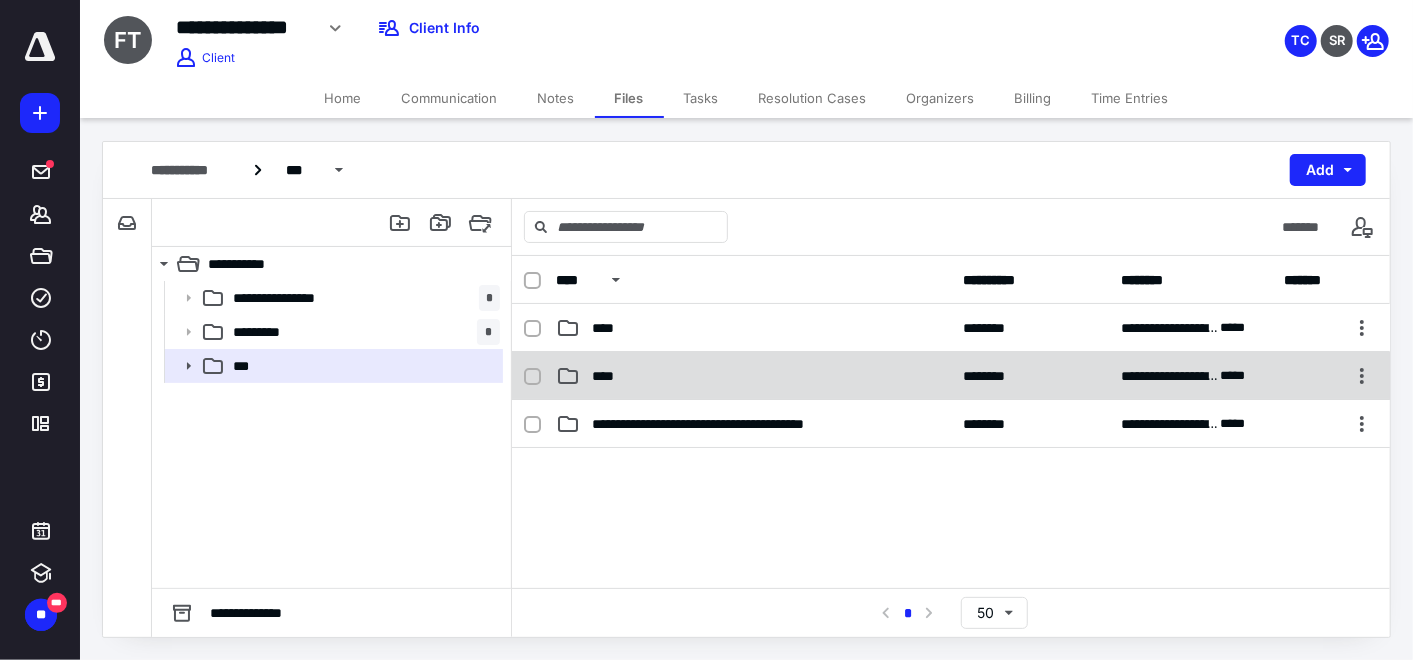 click on "****" at bounding box center (753, 376) 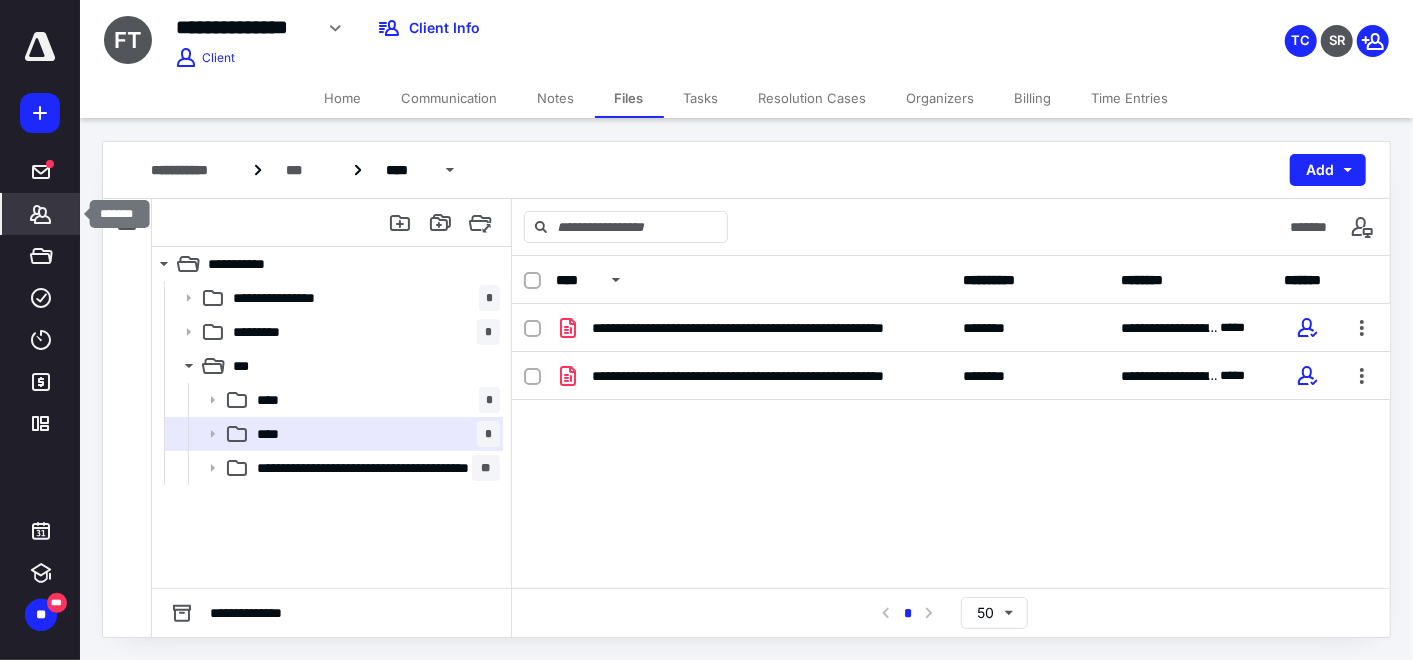 click 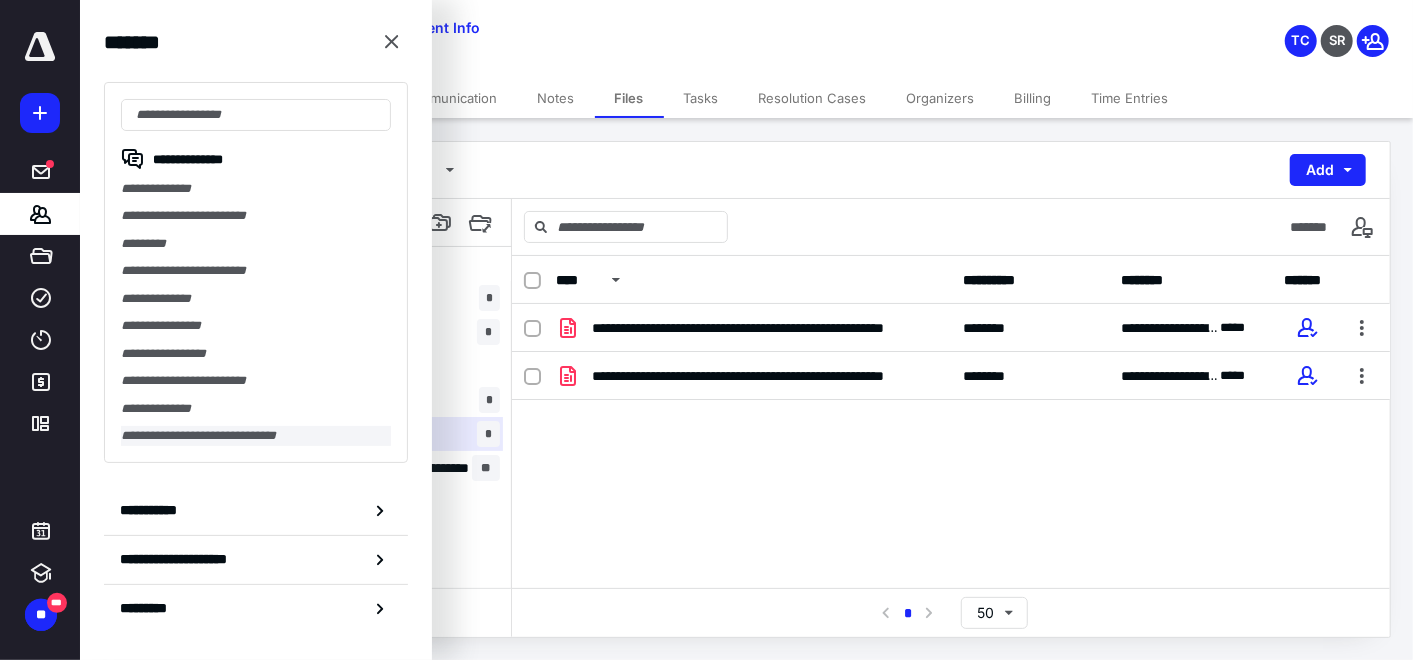 click on "**********" at bounding box center [256, 435] 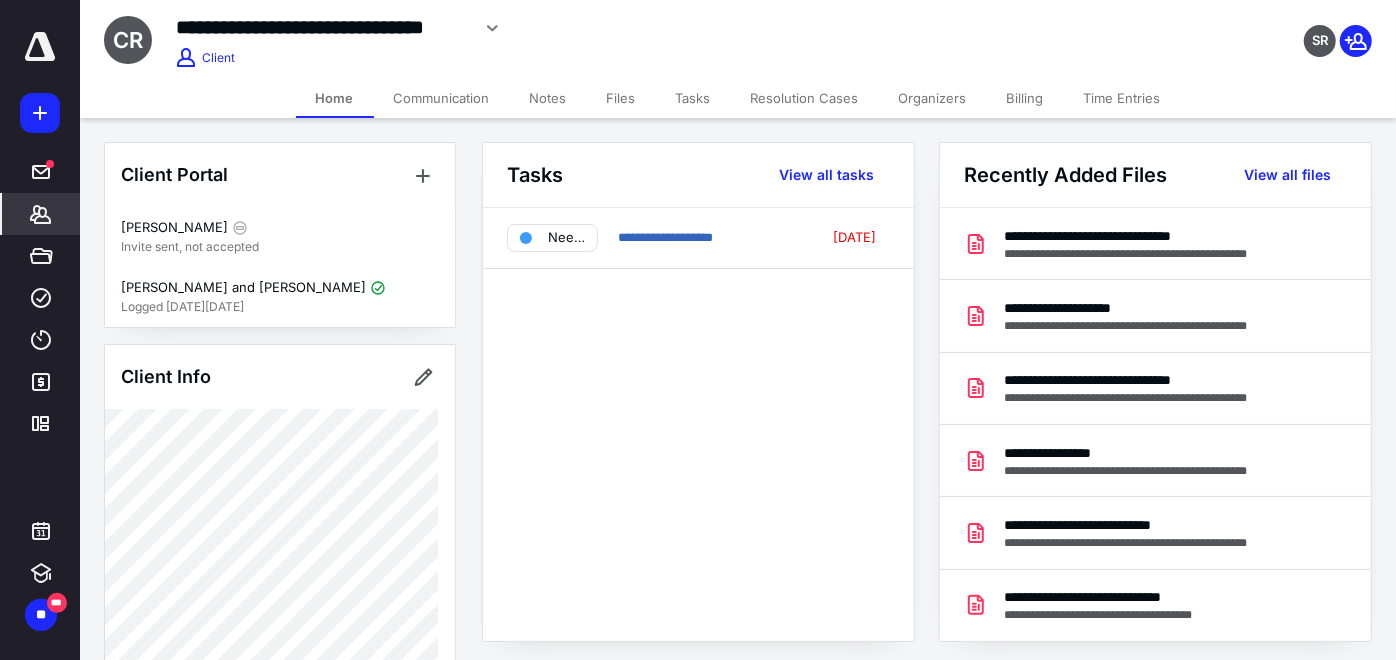 click on "Files" at bounding box center (621, 98) 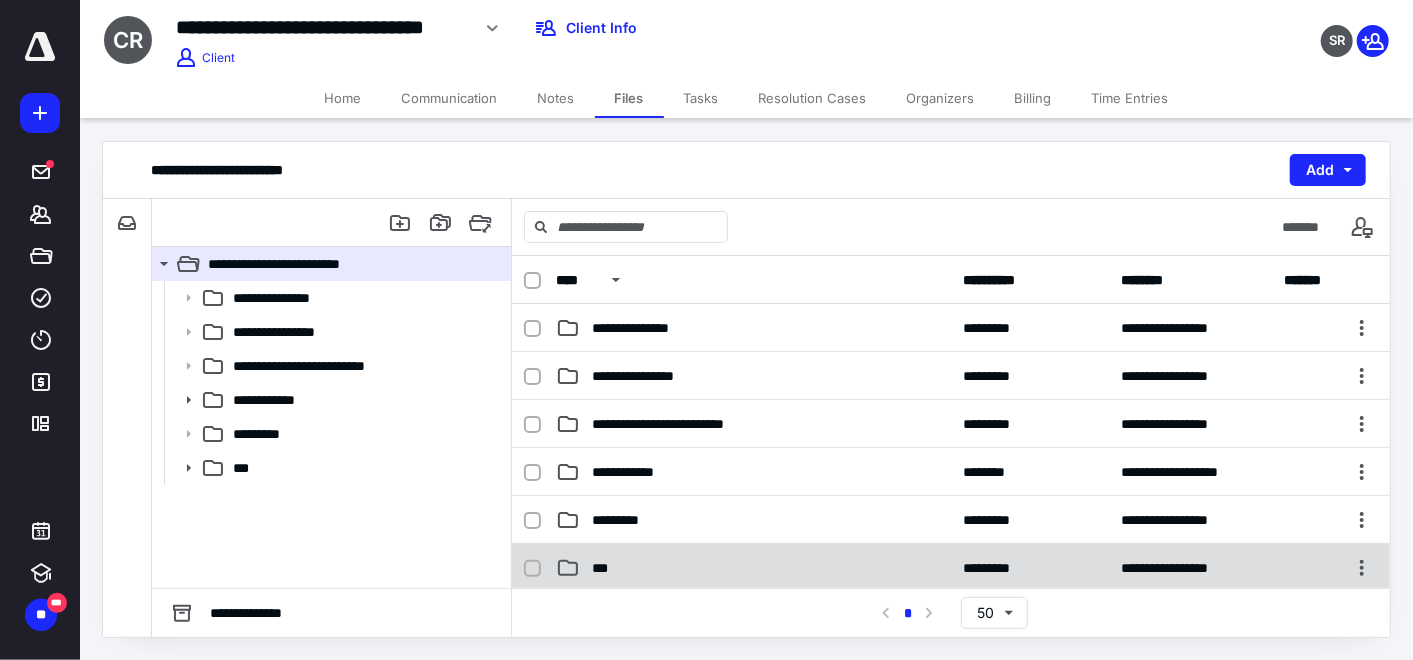 click on "***" at bounding box center [753, 568] 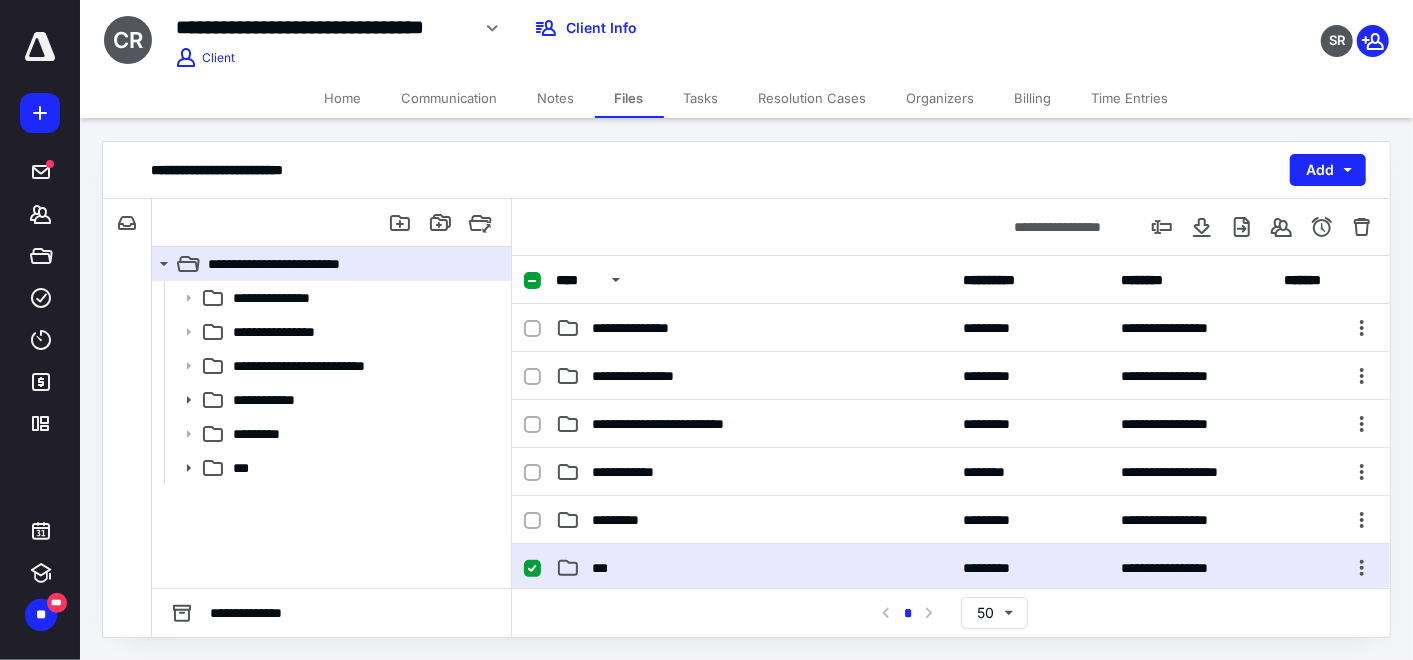 click on "***" at bounding box center (753, 568) 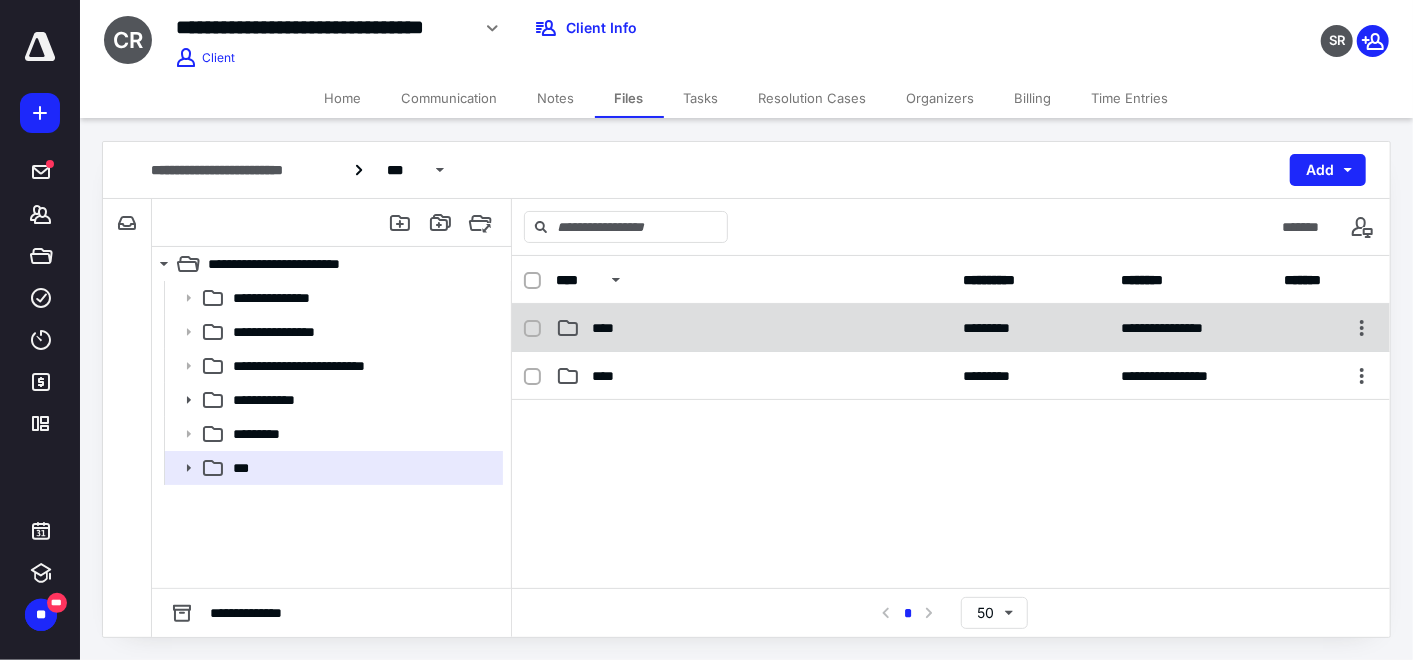 click on "****" at bounding box center [753, 328] 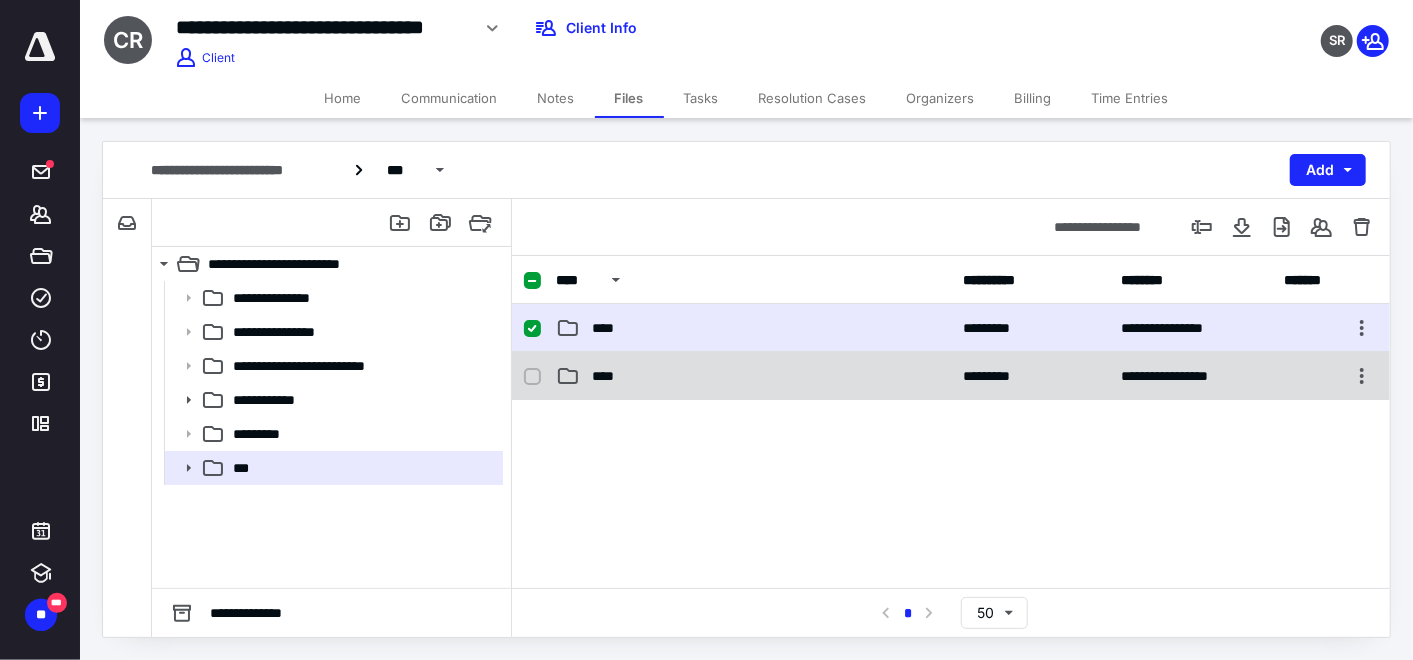 click on "****" at bounding box center (753, 376) 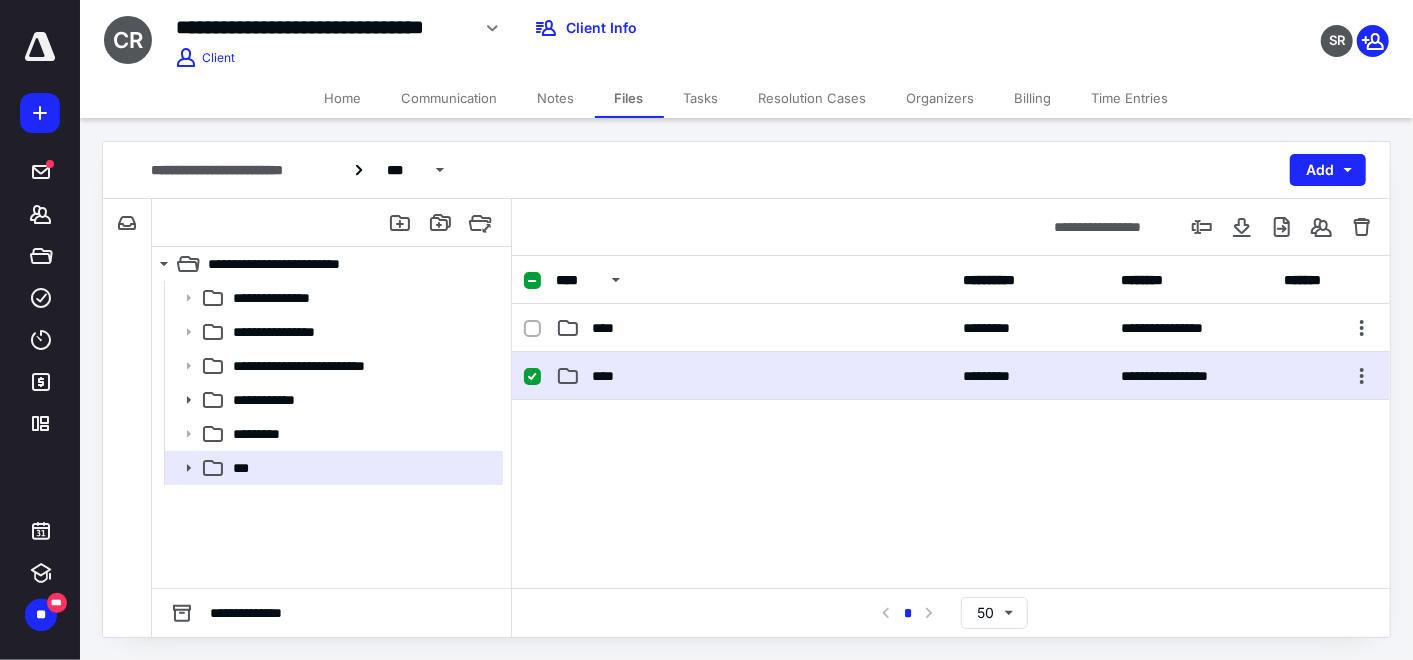 click on "****" at bounding box center (753, 376) 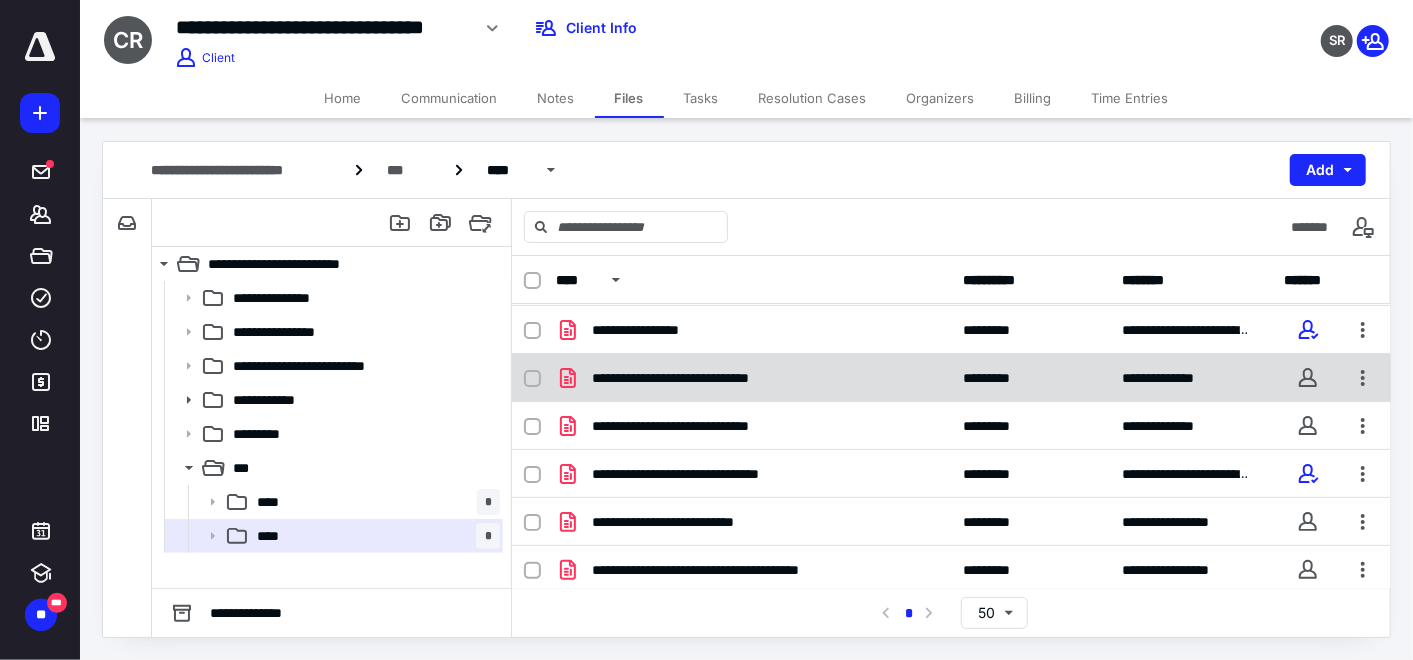 scroll, scrollTop: 144, scrollLeft: 0, axis: vertical 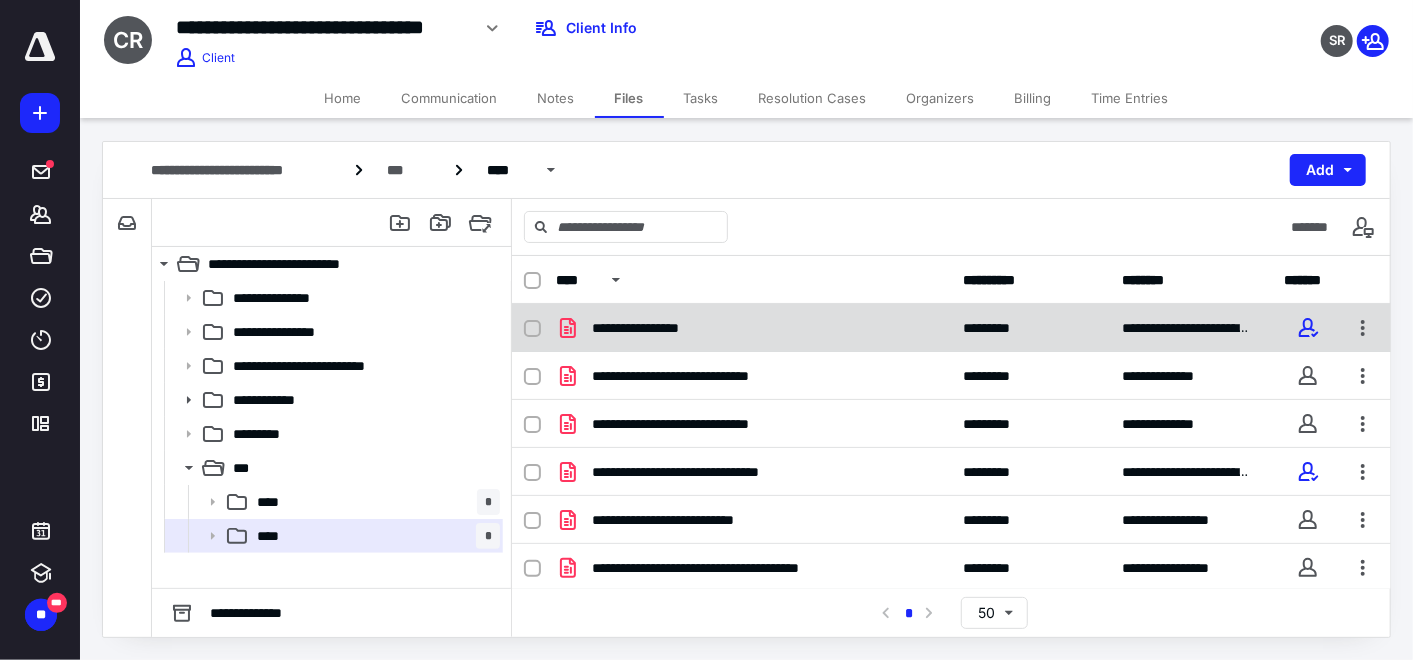 click on "**********" at bounding box center [655, 328] 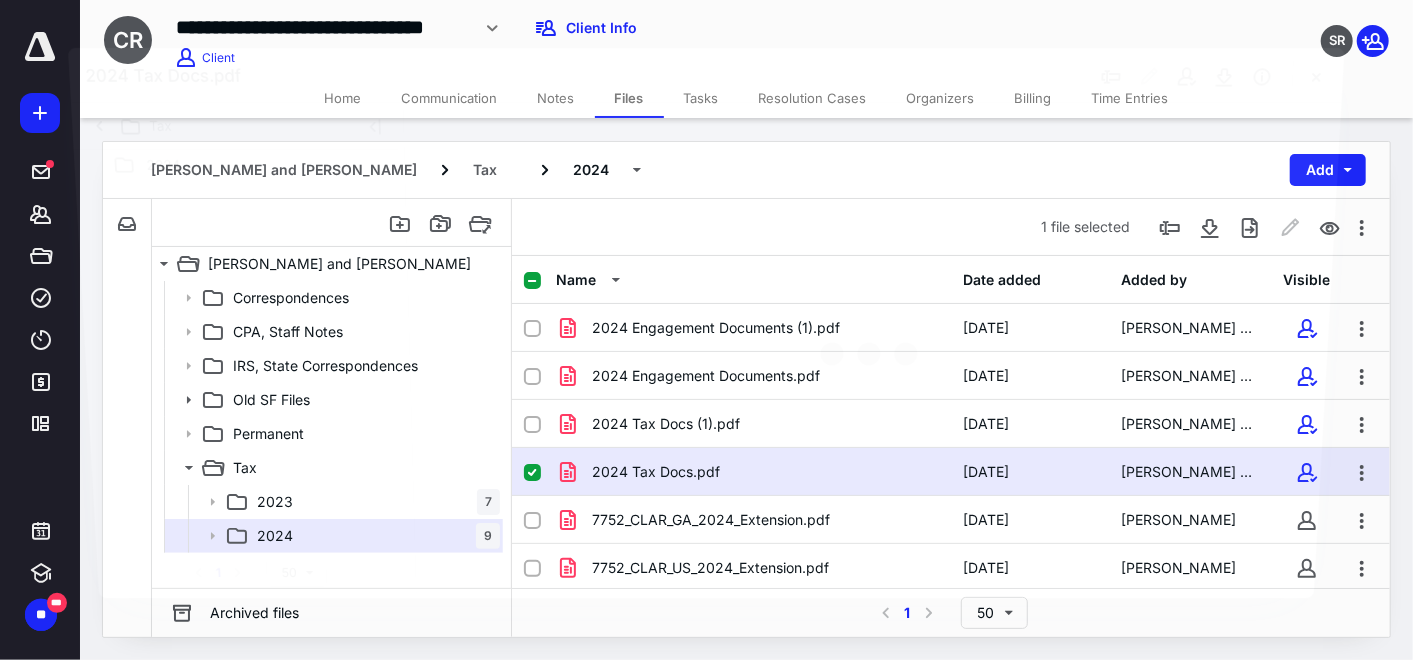 scroll, scrollTop: 144, scrollLeft: 0, axis: vertical 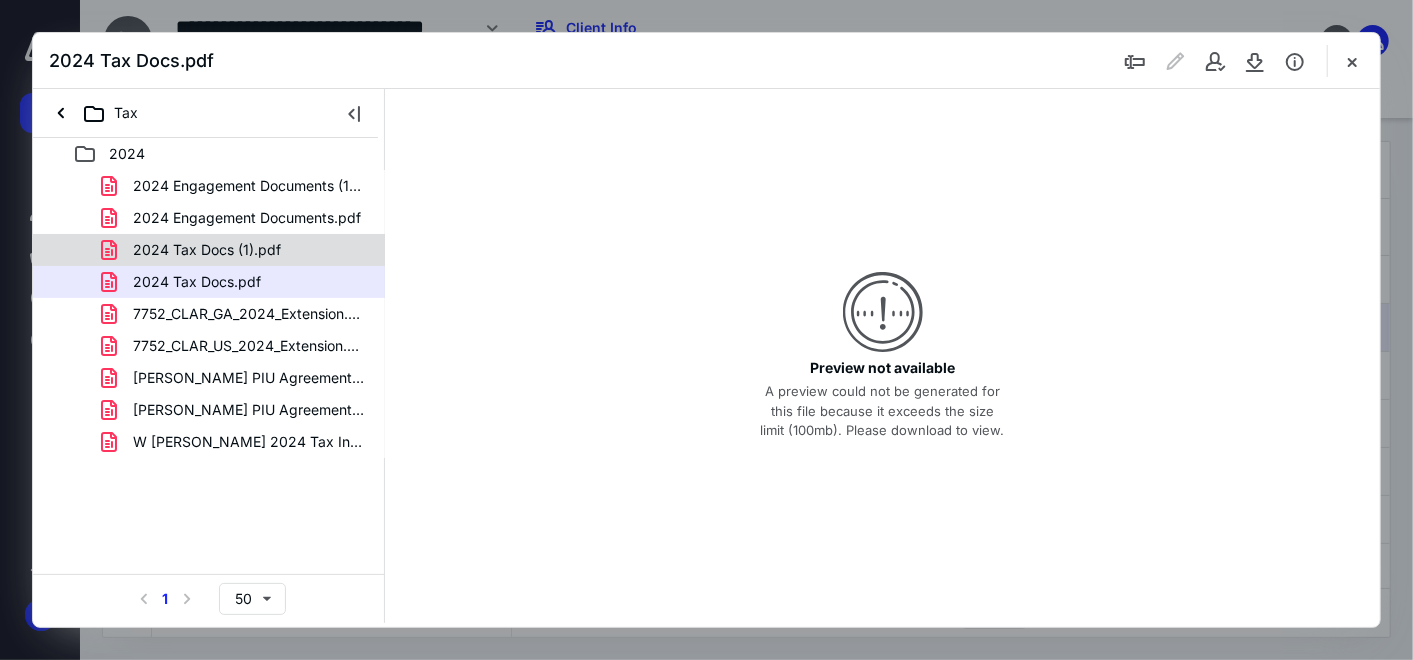 click on "2024 Tax Docs (1).pdf" at bounding box center (207, 250) 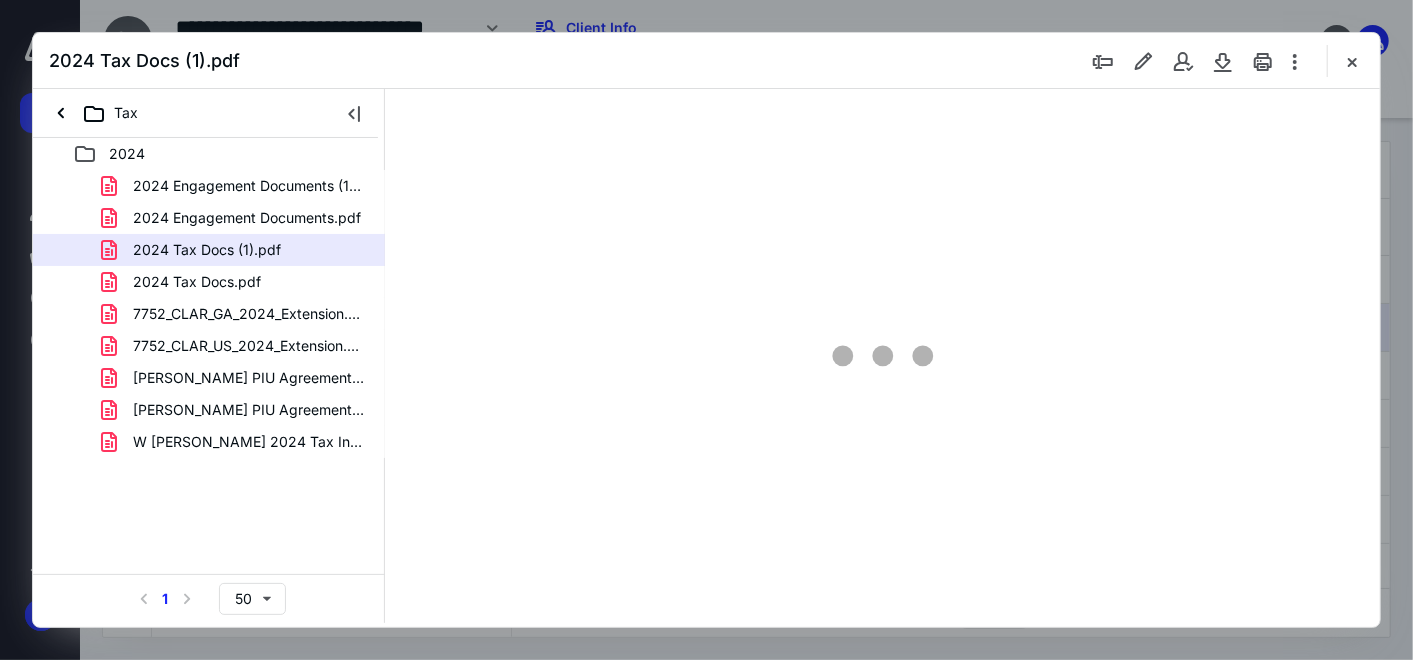 scroll, scrollTop: 0, scrollLeft: 0, axis: both 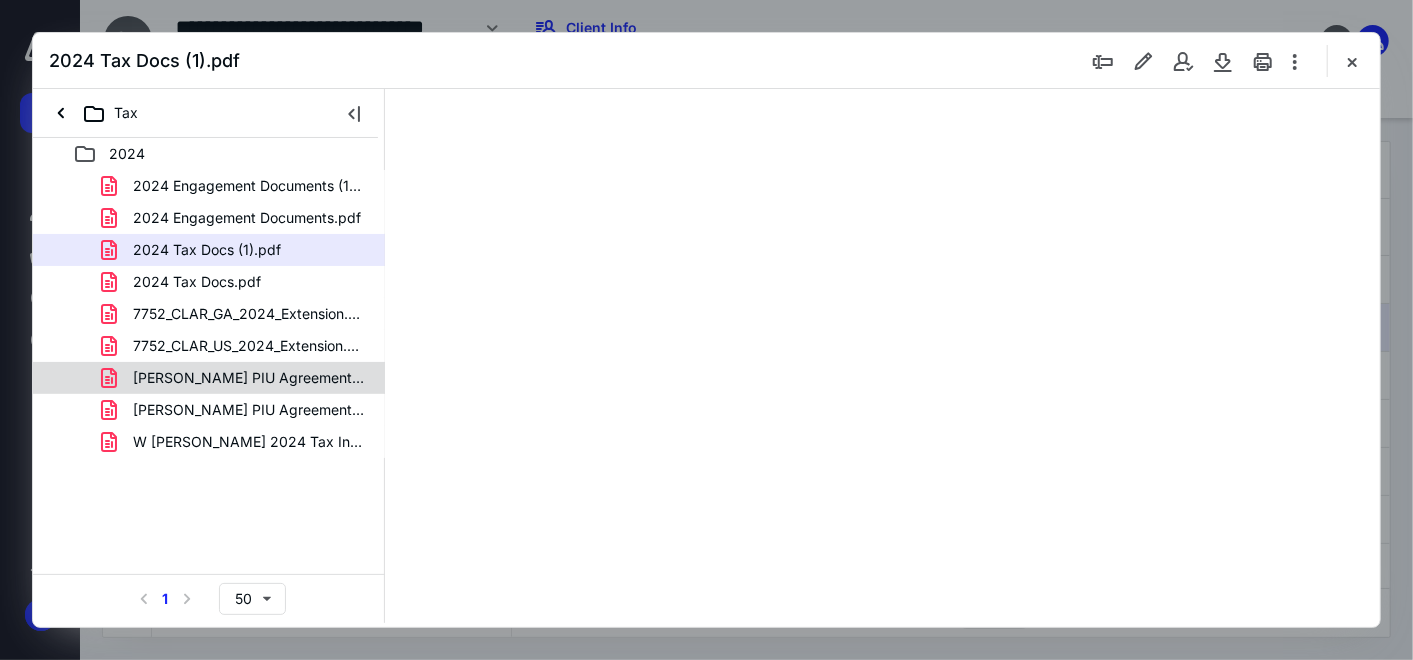 type on "124" 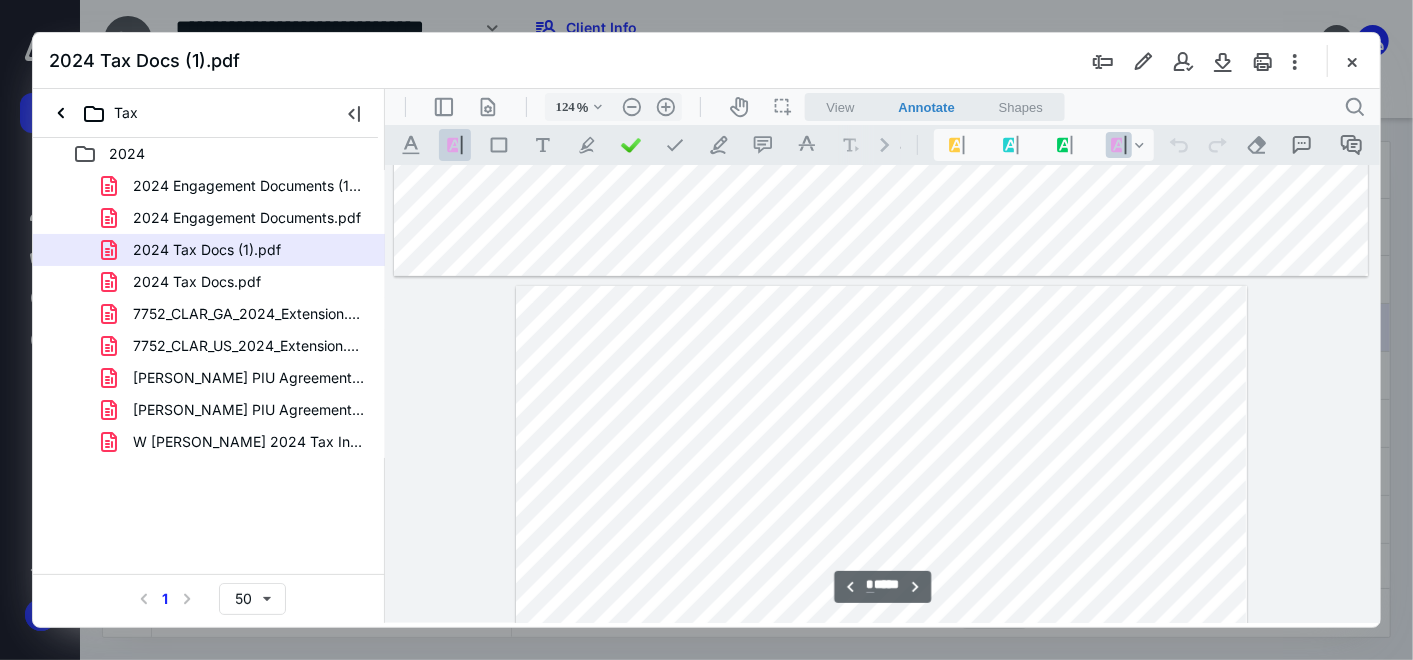scroll, scrollTop: 636, scrollLeft: 0, axis: vertical 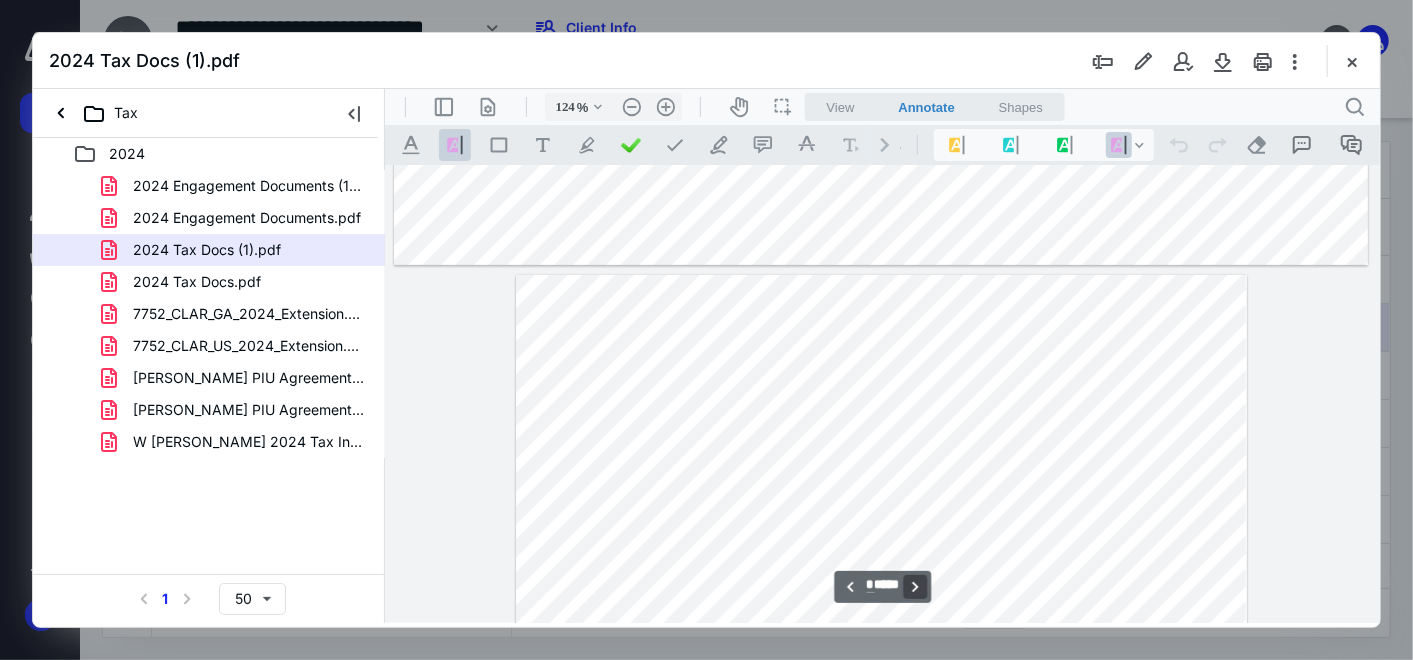click on "**********" at bounding box center (914, 586) 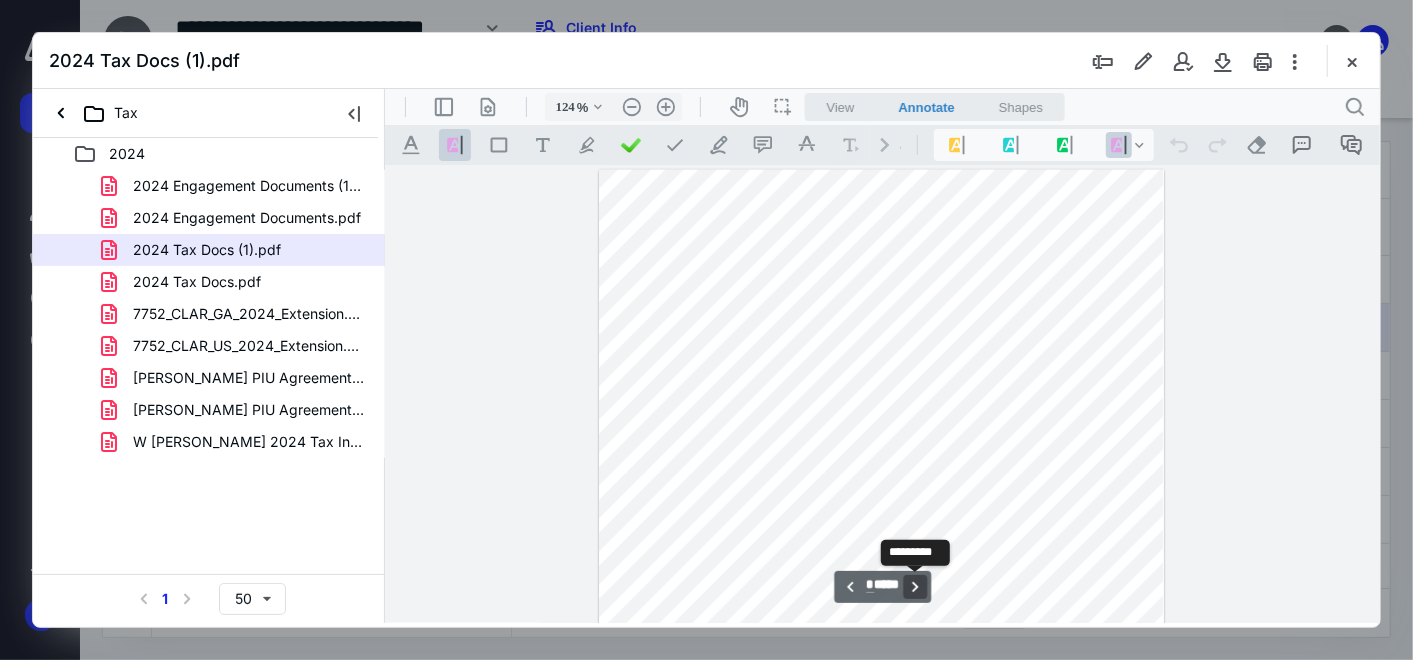 click on "**********" at bounding box center (914, 586) 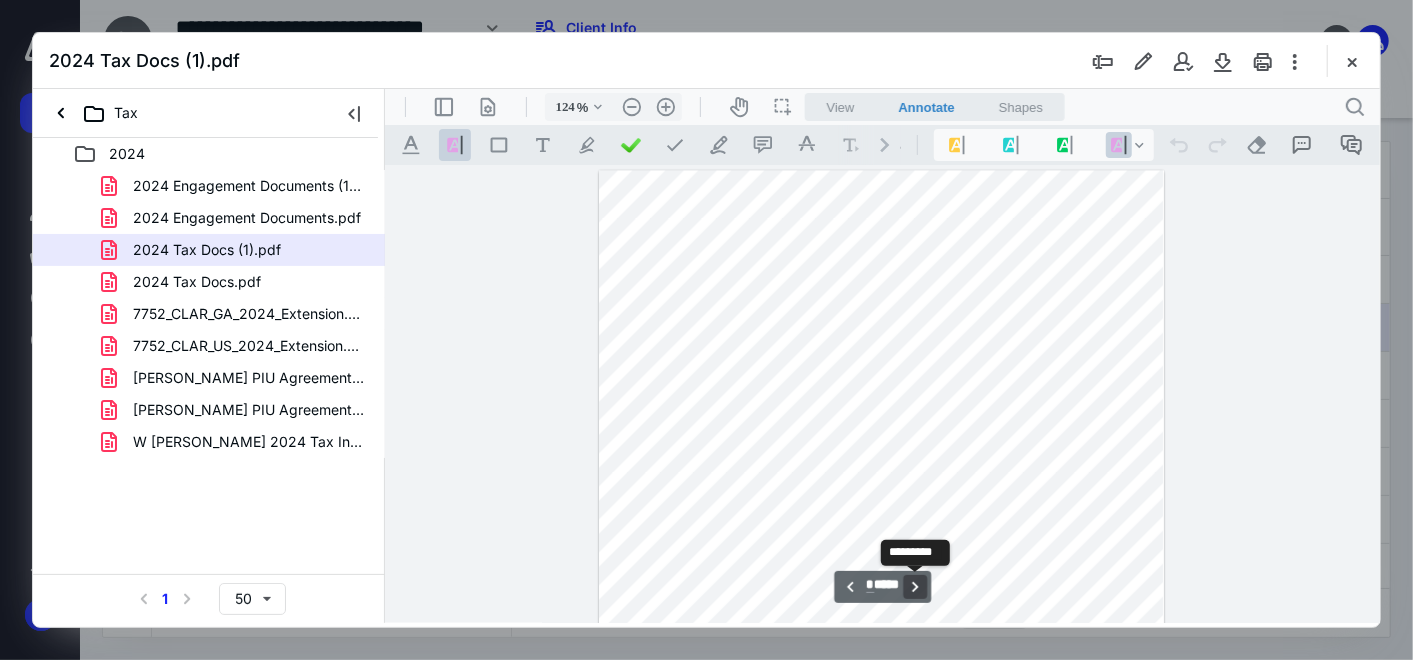 click on "**********" at bounding box center (914, 586) 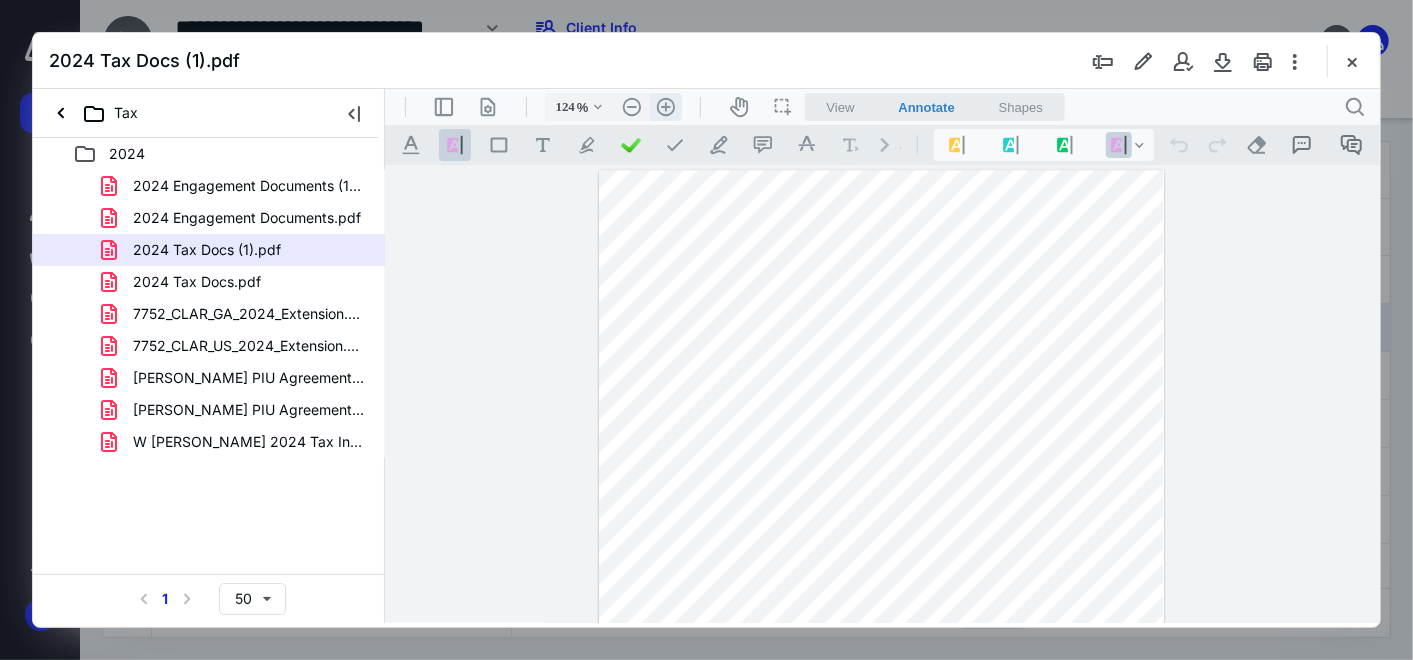 click on ".cls-1{fill:#abb0c4;} icon - header - zoom - in - line" at bounding box center (665, 106) 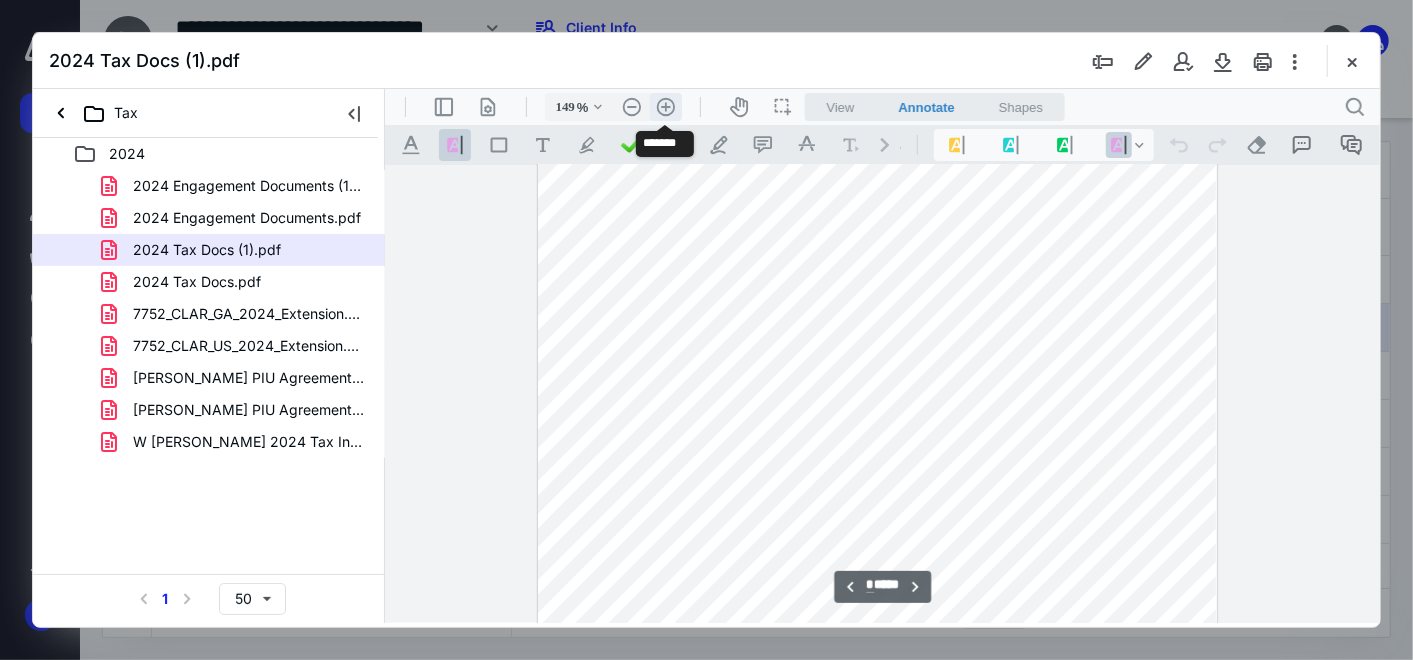 click on ".cls-1{fill:#abb0c4;} icon - header - zoom - in - line" at bounding box center (665, 106) 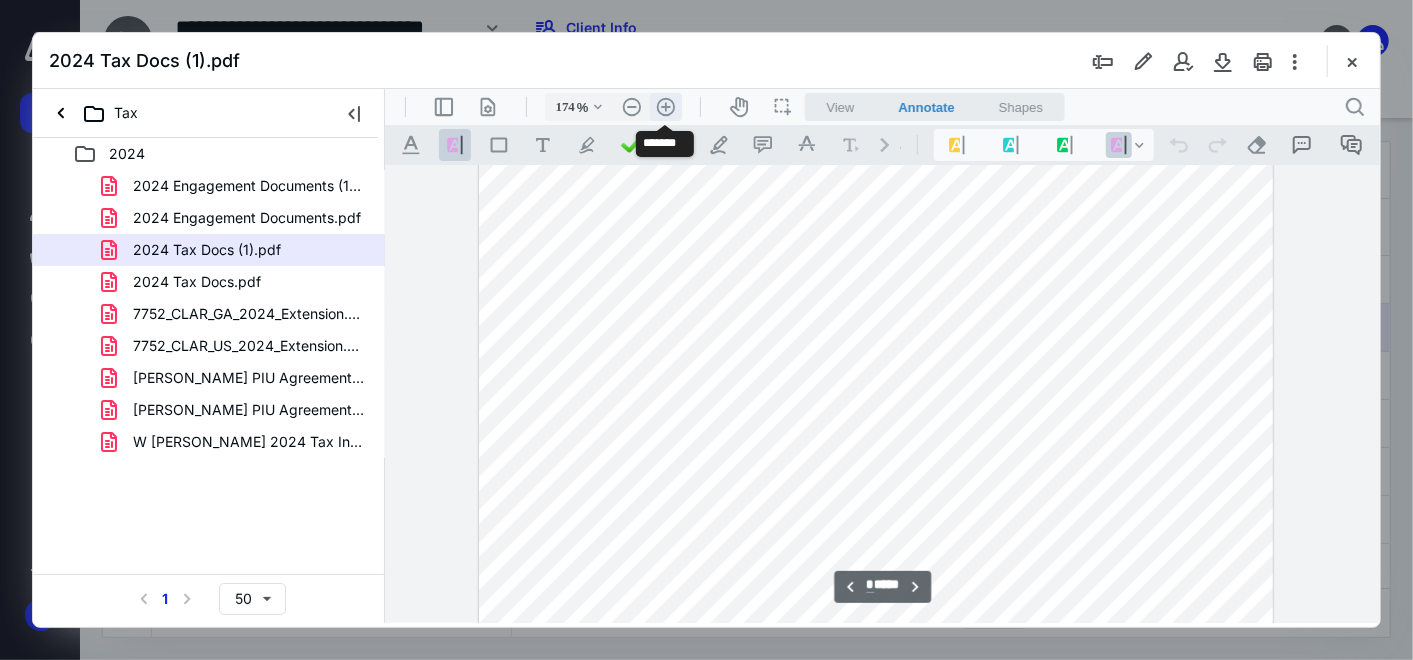 click on ".cls-1{fill:#abb0c4;} icon - header - zoom - in - line" at bounding box center [665, 106] 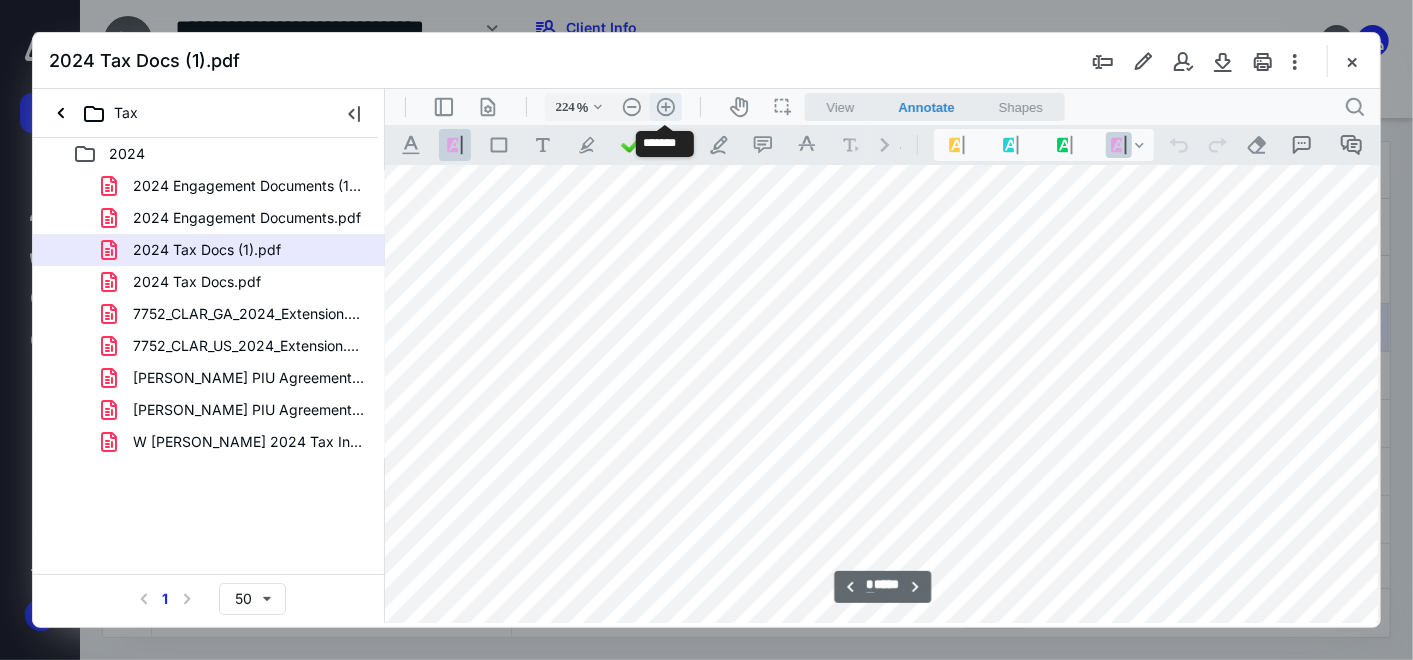 click on ".cls-1{fill:#abb0c4;} icon - header - zoom - in - line" at bounding box center [665, 106] 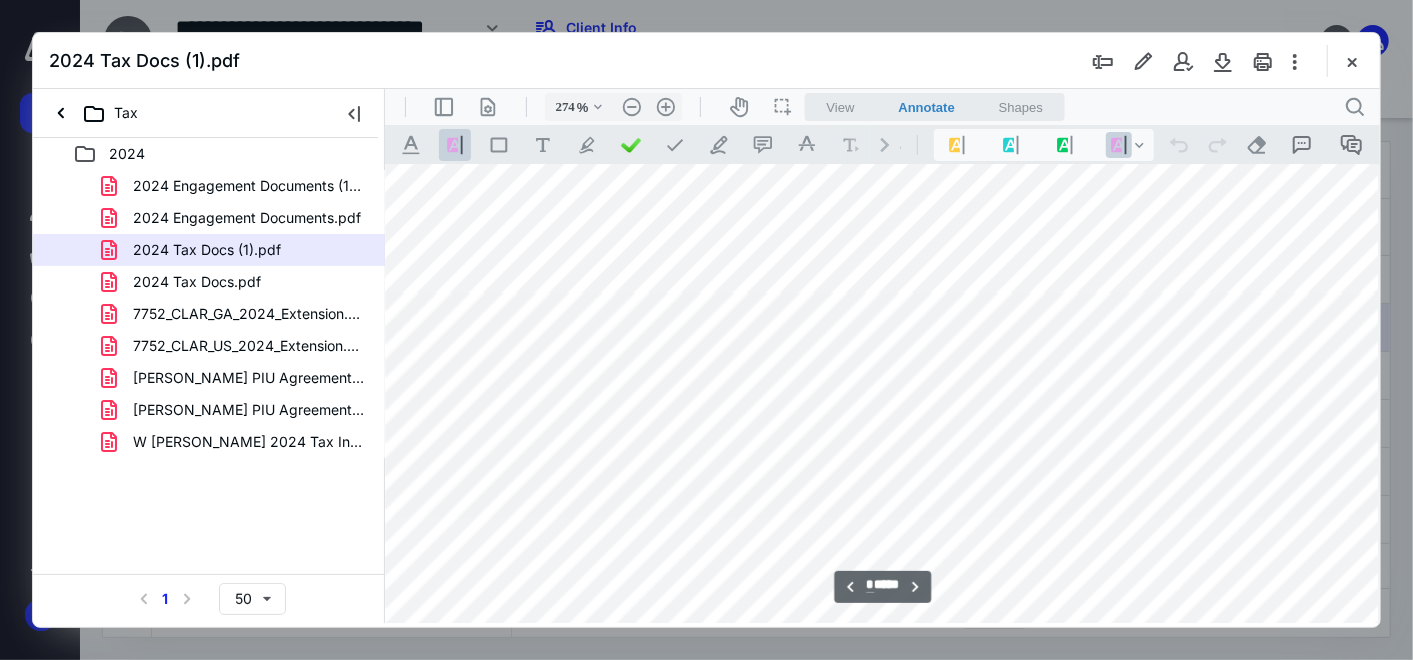 scroll, scrollTop: 7780, scrollLeft: 605, axis: both 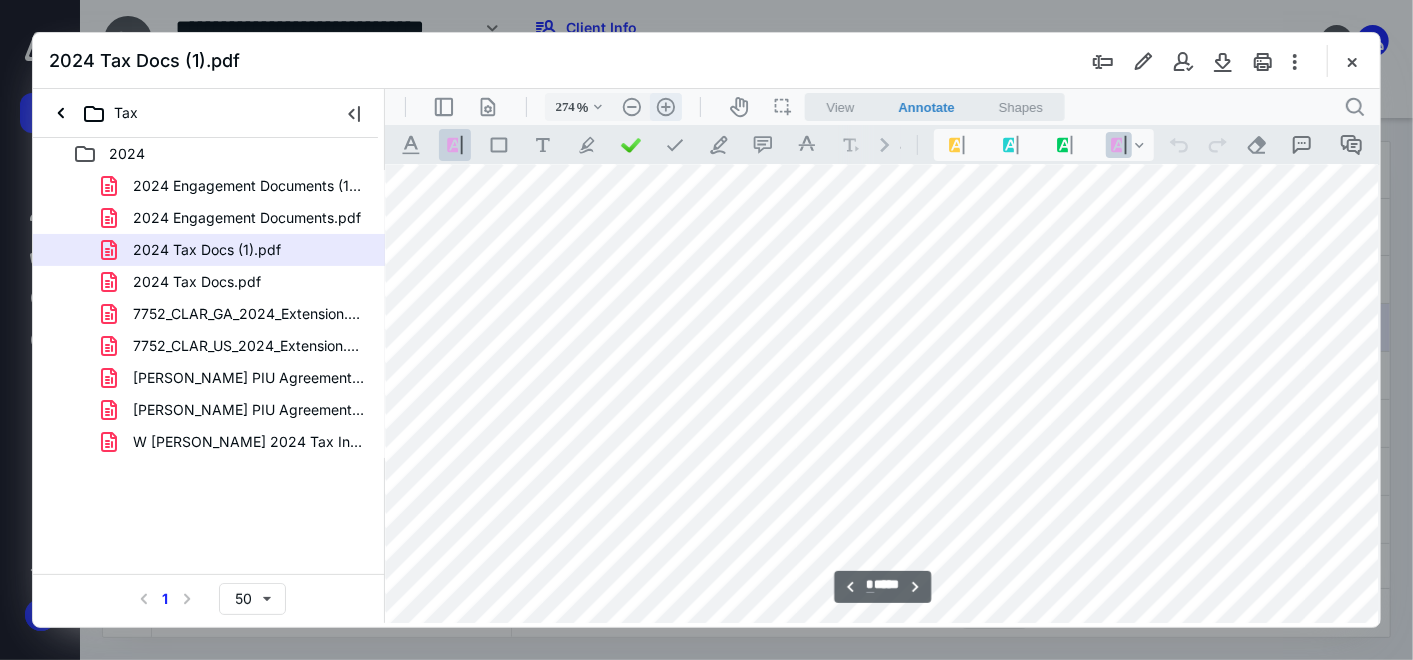 click on ".cls-1{fill:#abb0c4;} icon - header - zoom - in - line" at bounding box center (665, 106) 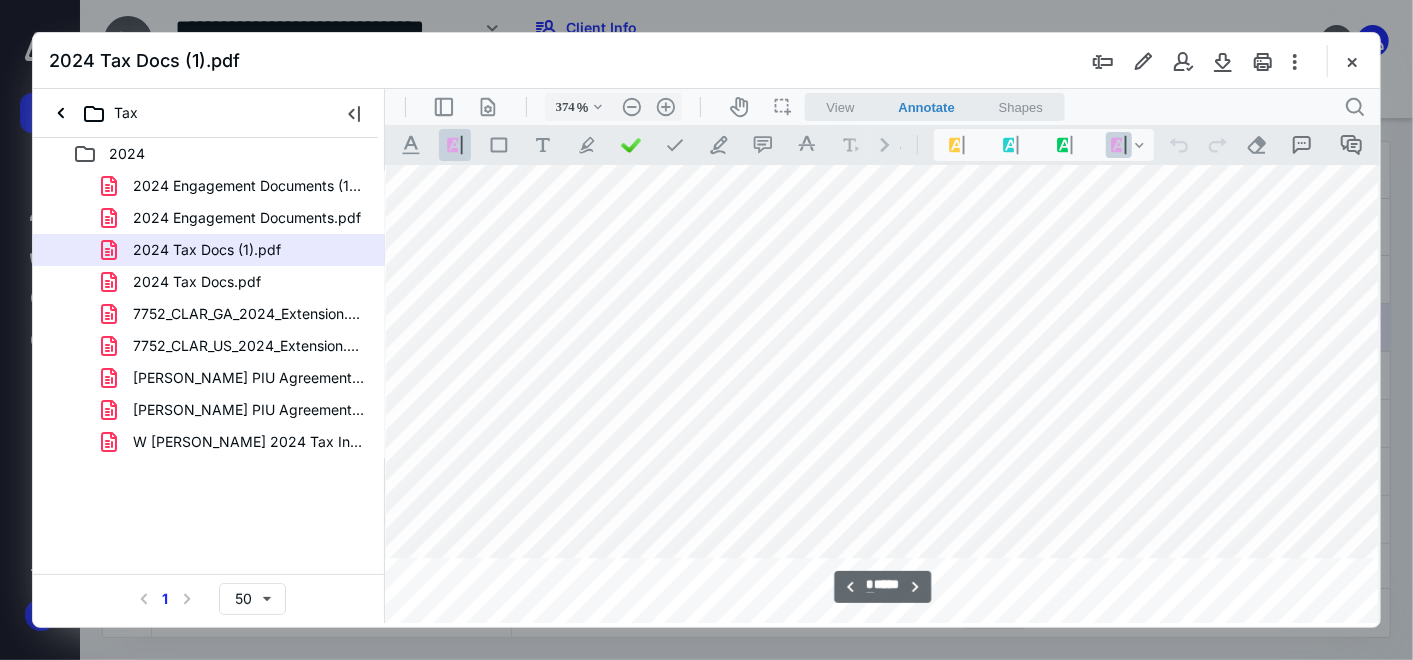 scroll, scrollTop: 10588, scrollLeft: 1009, axis: both 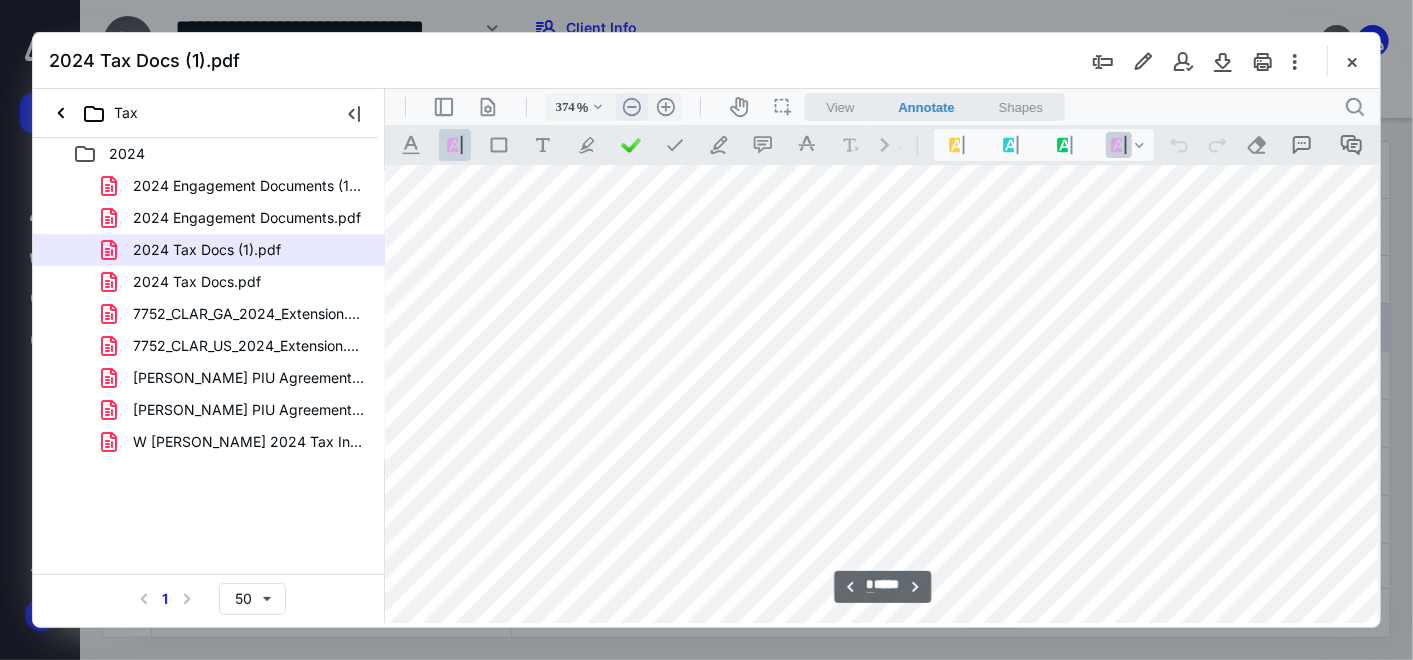 click on ".cls-1{fill:#abb0c4;} icon - header - zoom - out - line" at bounding box center (631, 106) 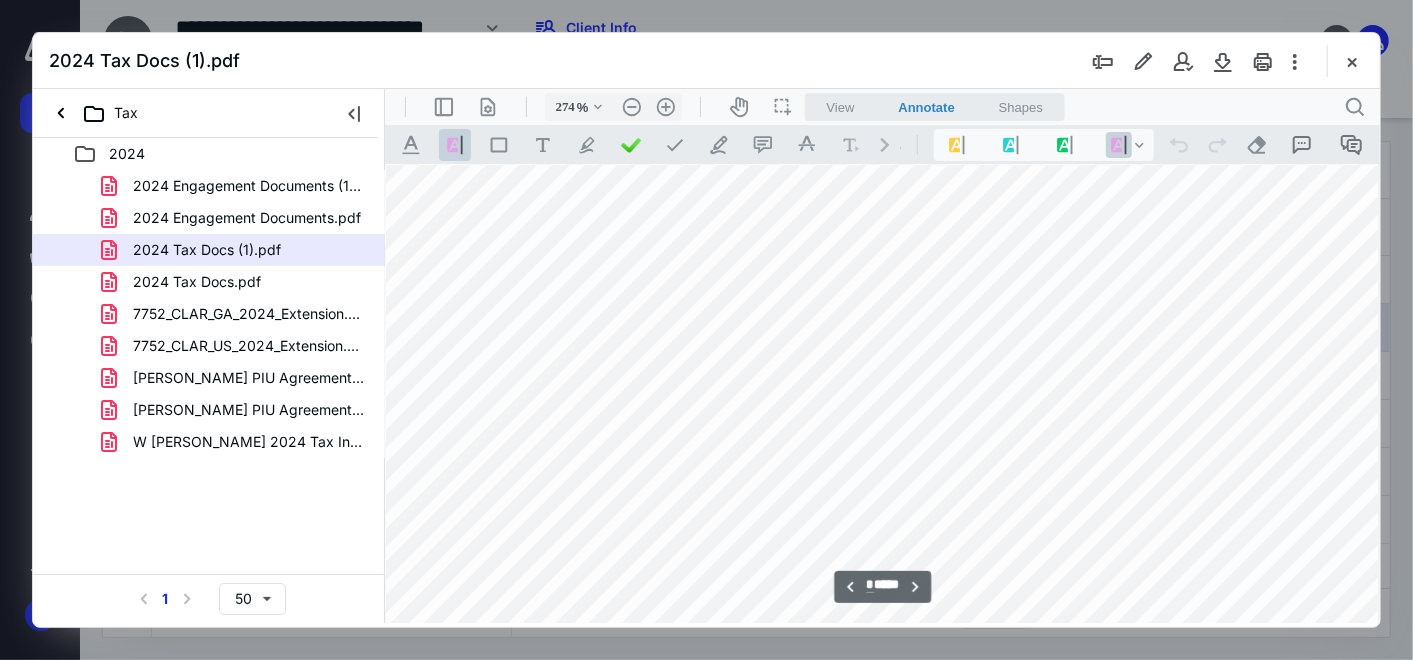 scroll, scrollTop: 7810, scrollLeft: 605, axis: both 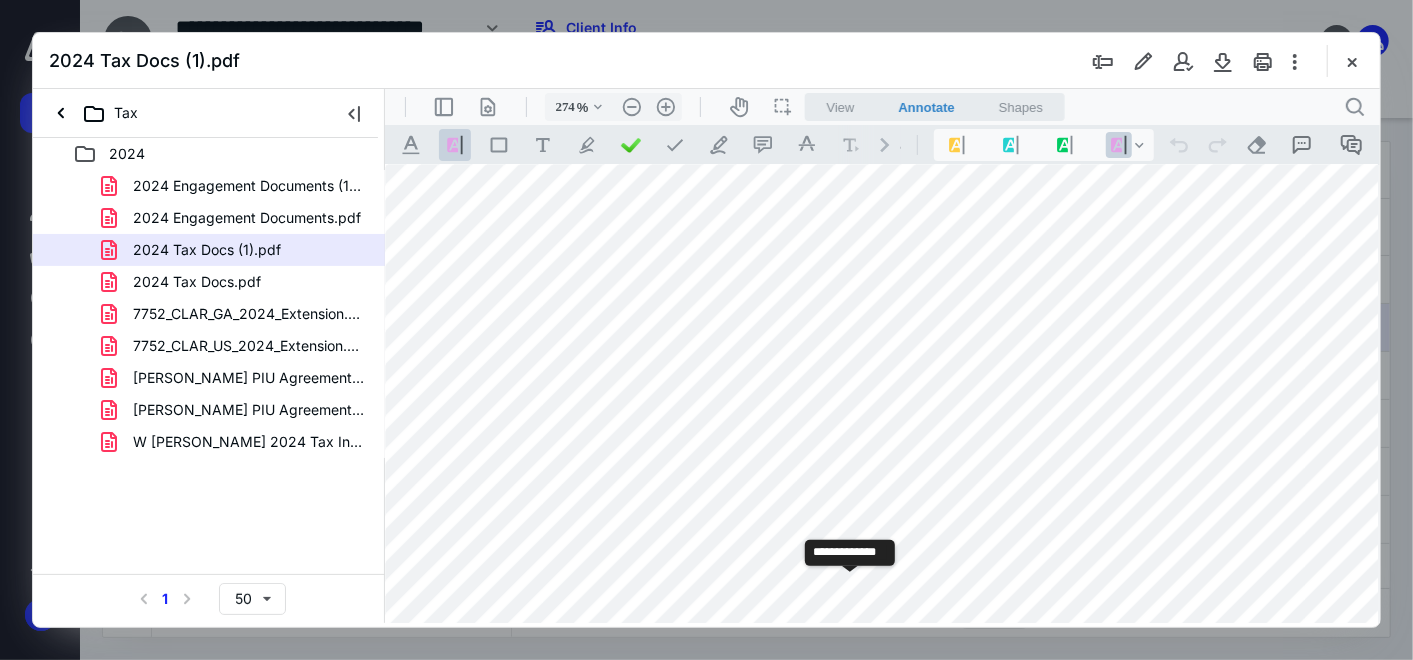 click on "**********" at bounding box center [849, 586] 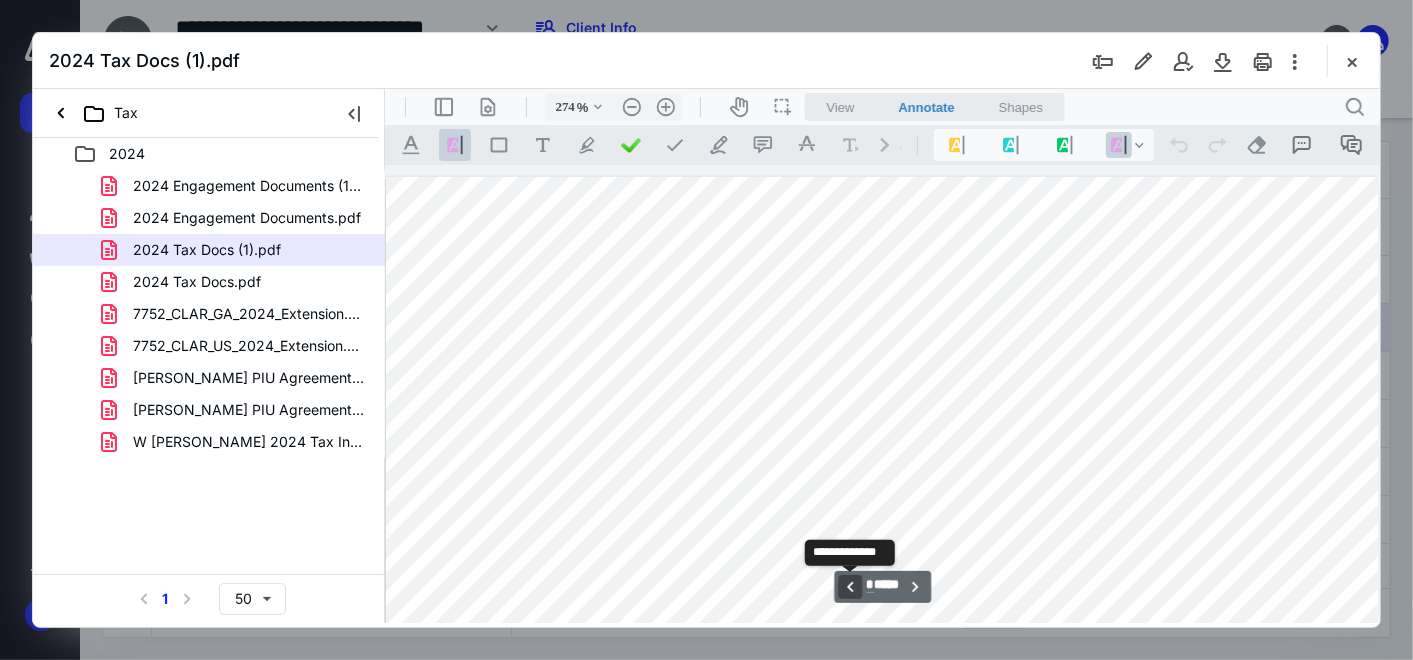 click on "**********" at bounding box center [849, 586] 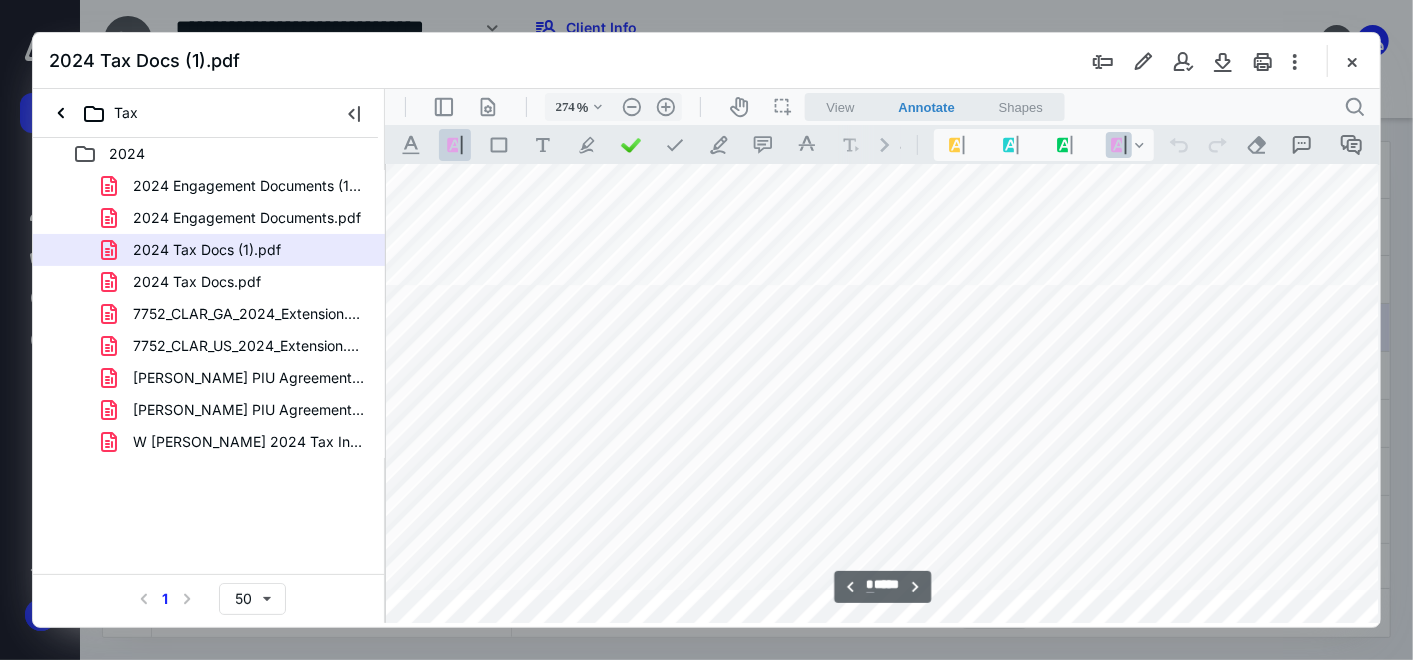 scroll, scrollTop: 4161, scrollLeft: 465, axis: both 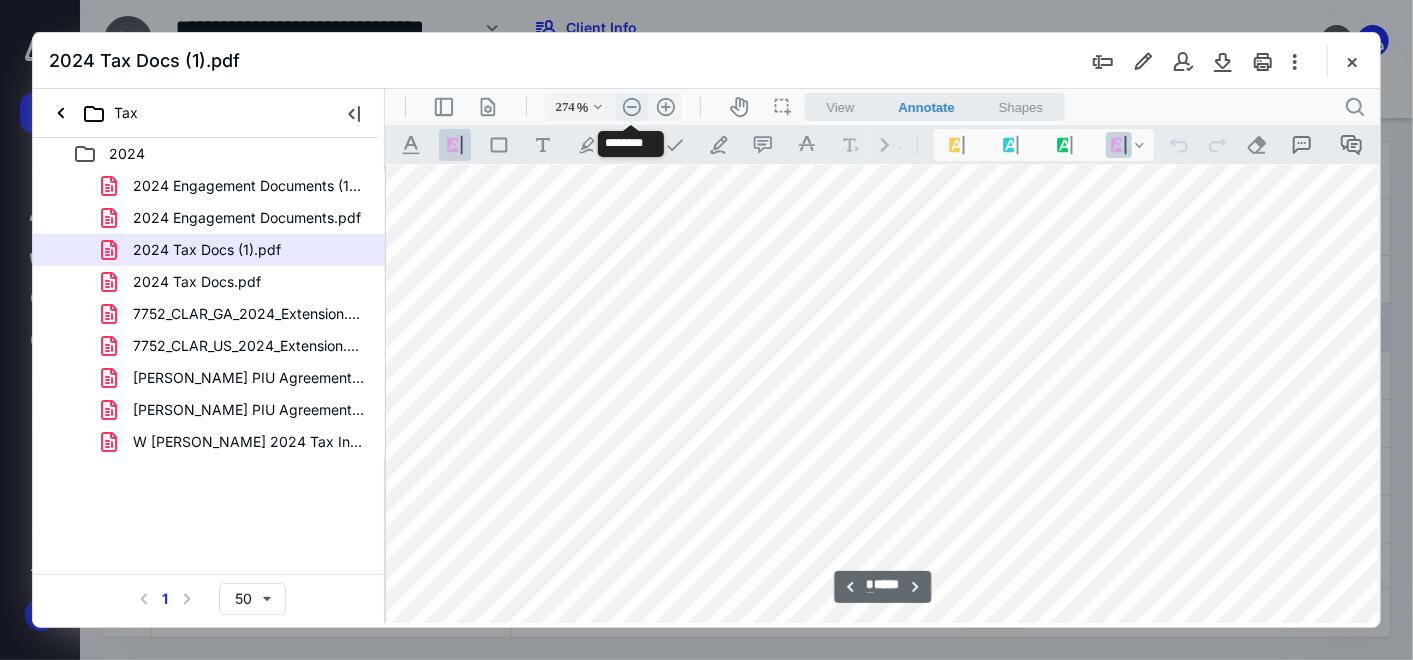 click on ".cls-1{fill:#abb0c4;} icon - header - zoom - out - line" at bounding box center [631, 106] 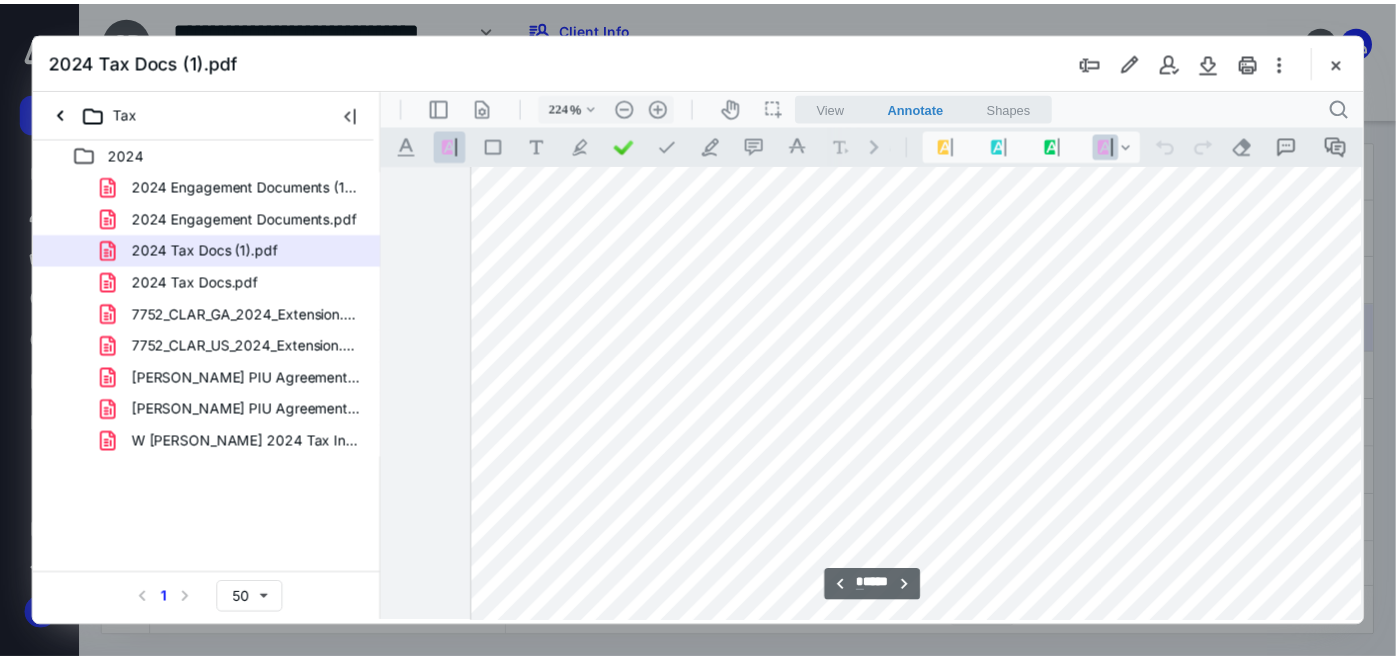 scroll, scrollTop: 3920, scrollLeft: 288, axis: both 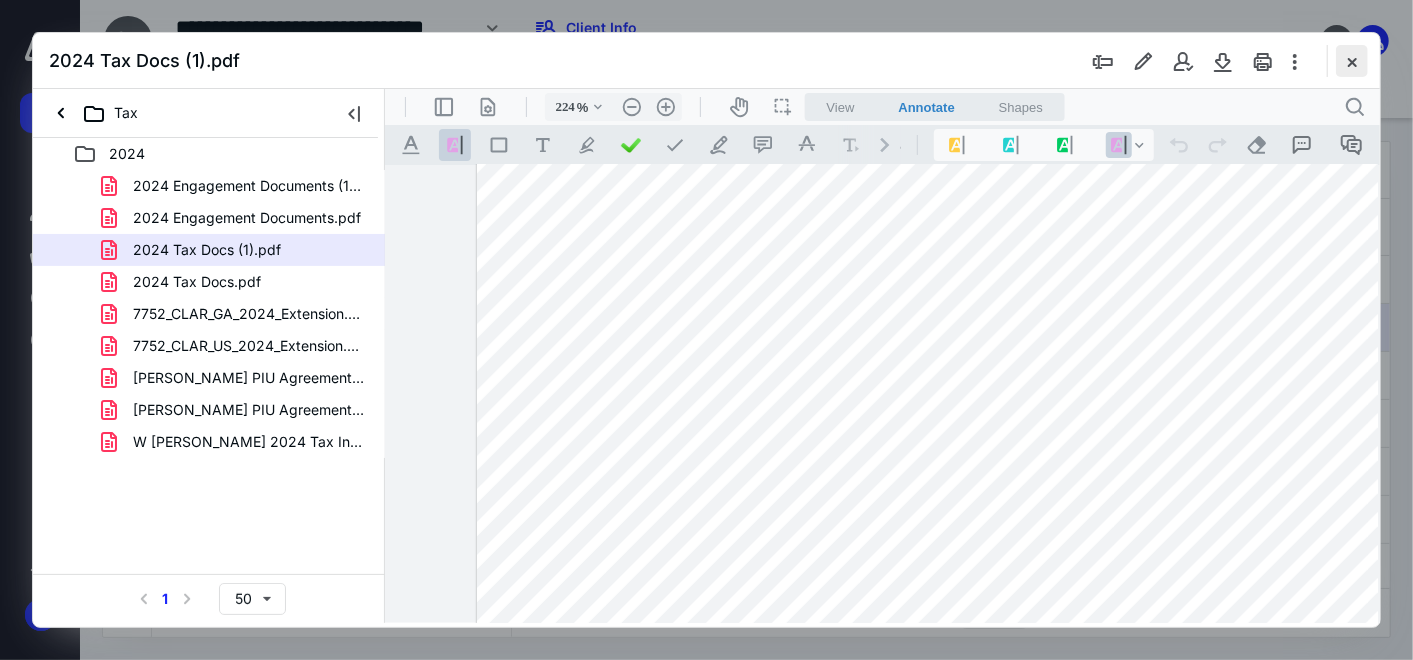 click at bounding box center (1352, 61) 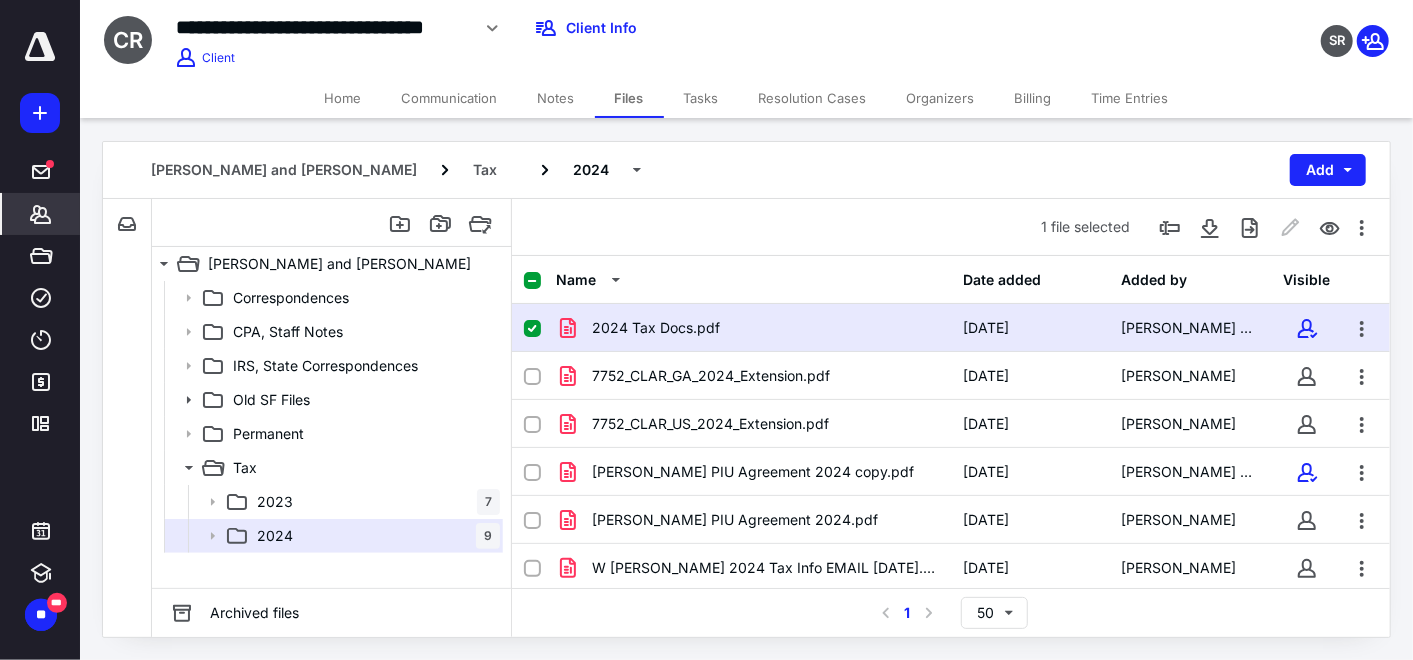 click 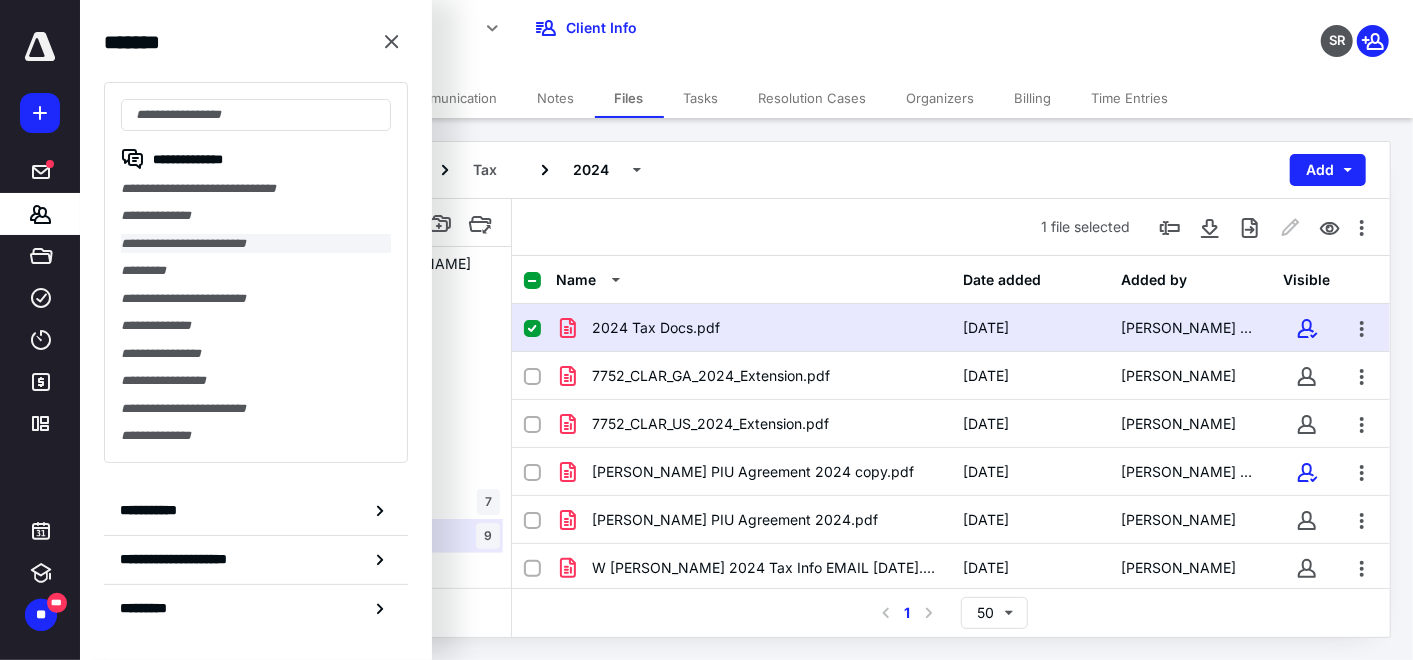 click on "**********" at bounding box center (256, 243) 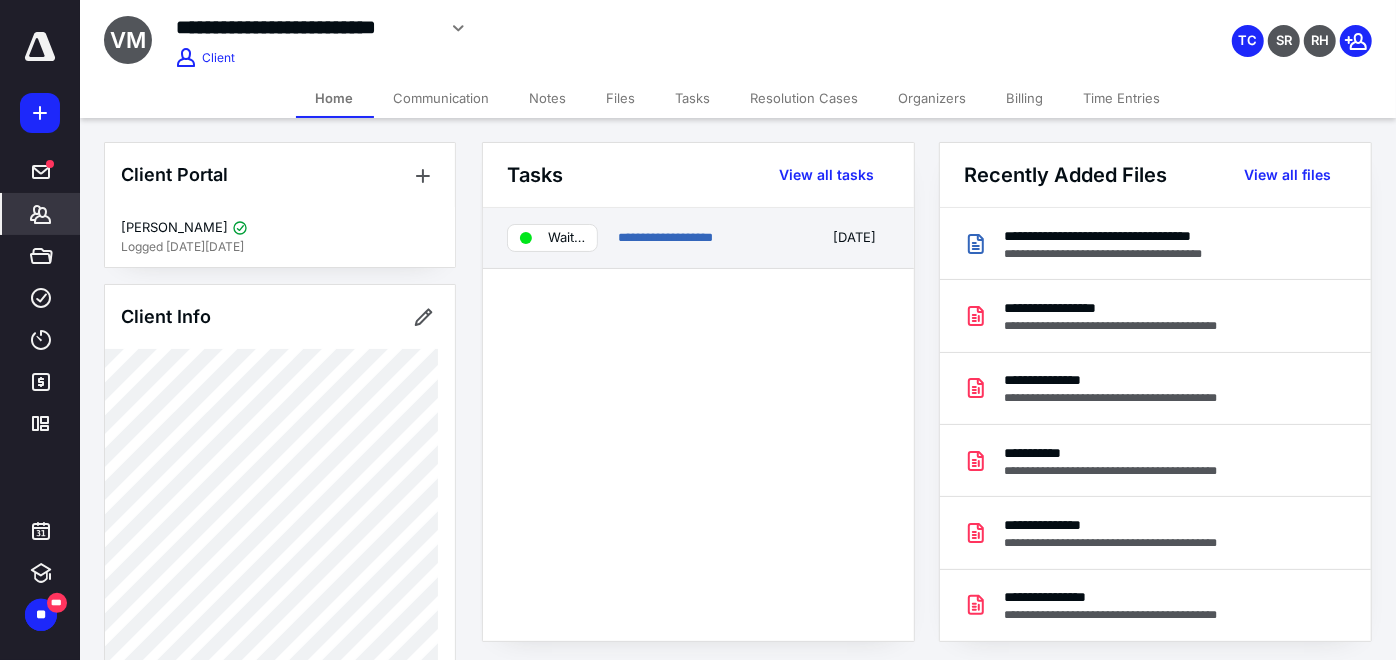 click on "**********" at bounding box center [709, 238] 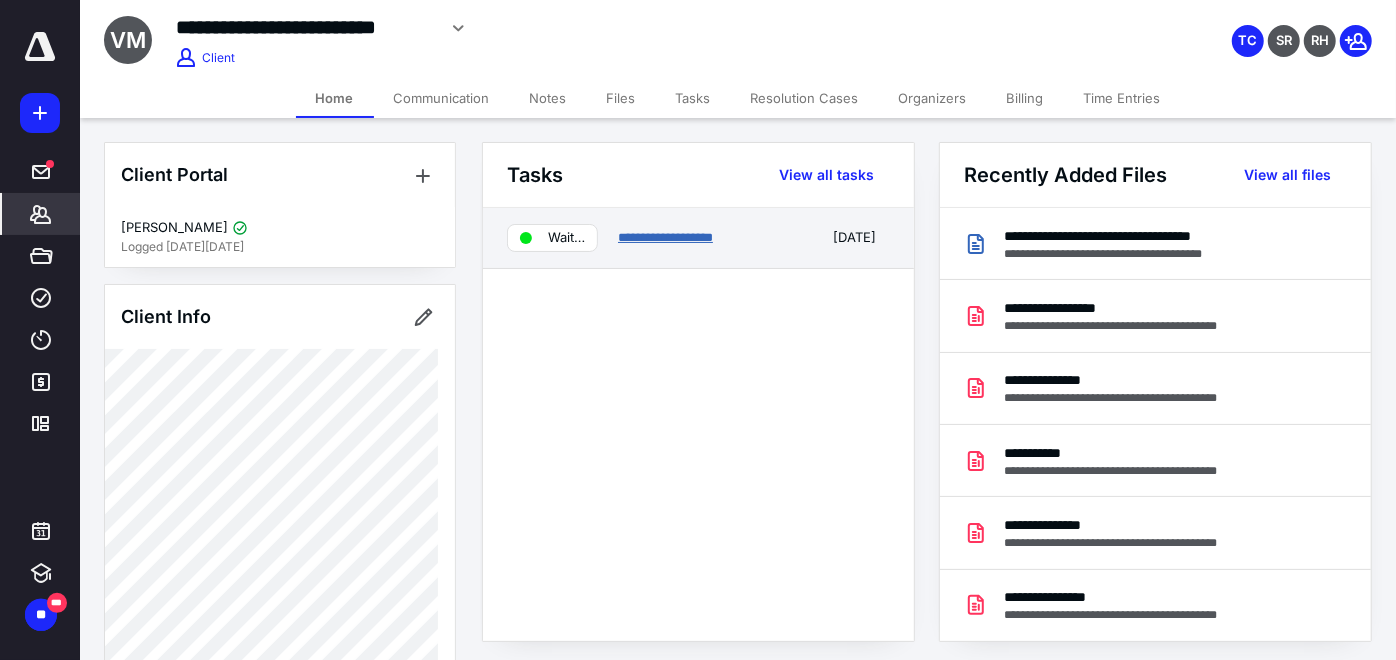 click on "**********" at bounding box center [665, 237] 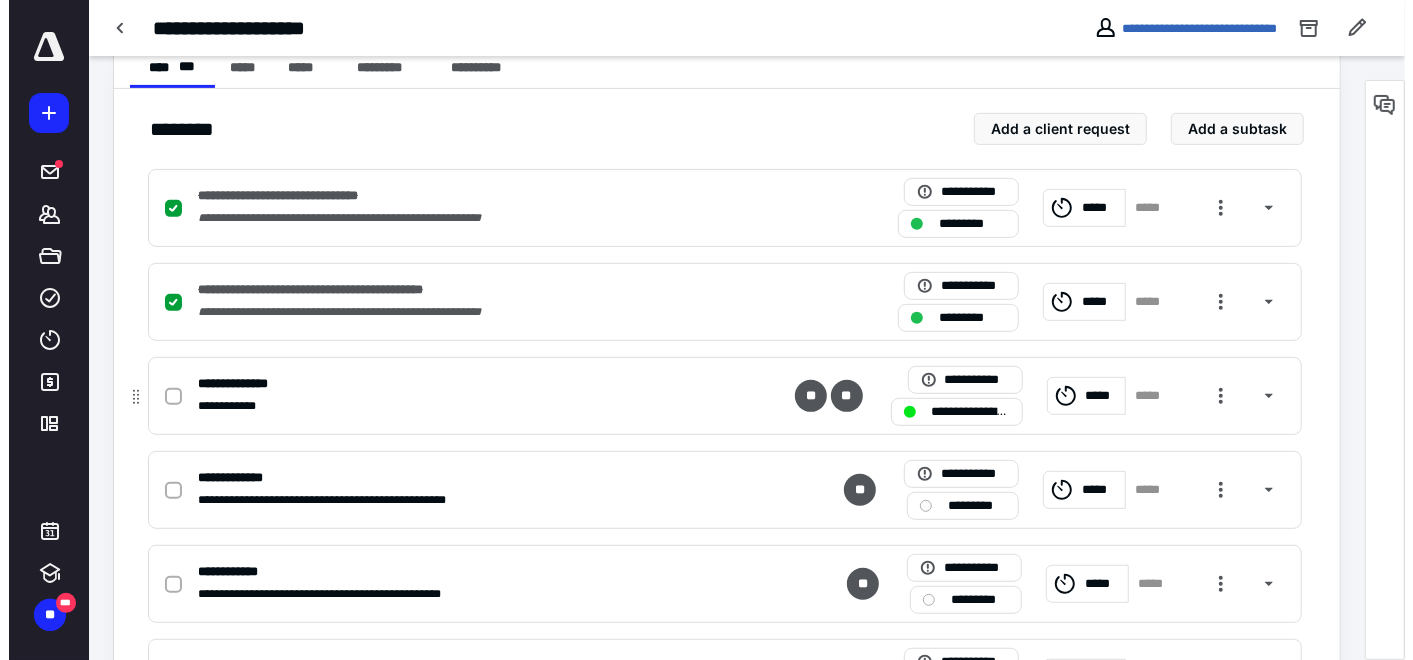scroll, scrollTop: 444, scrollLeft: 0, axis: vertical 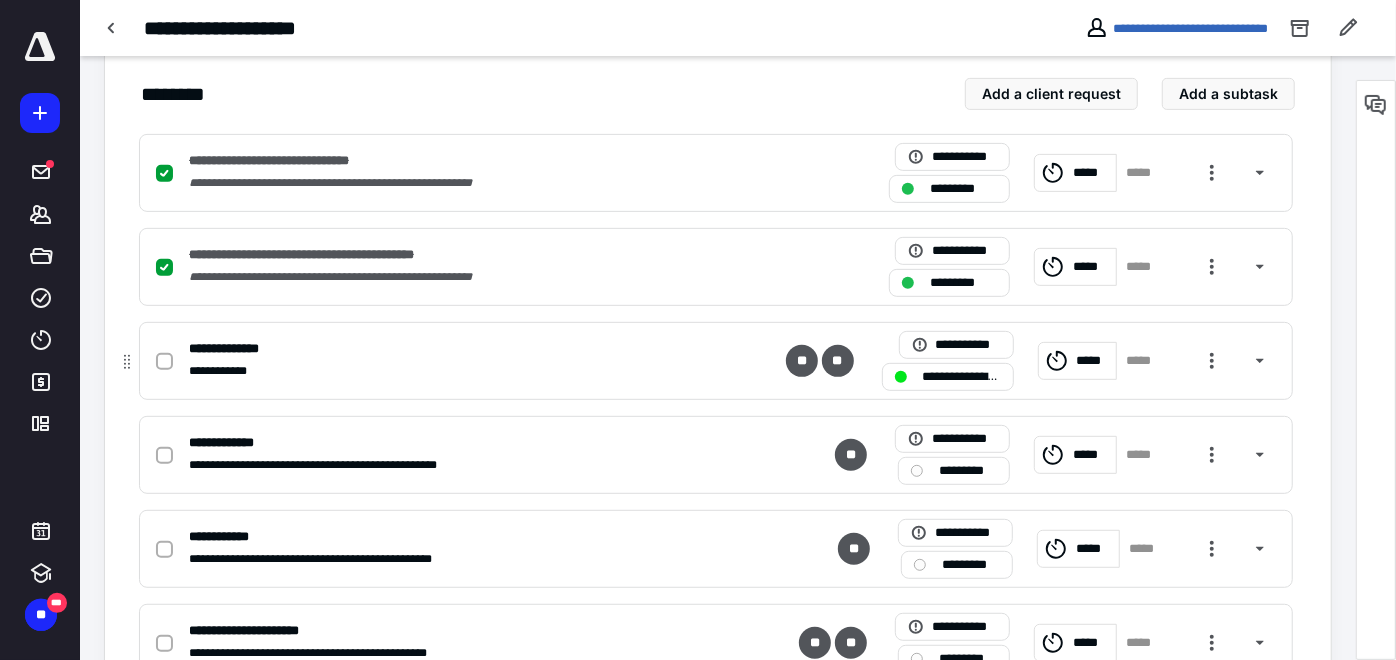 click on "**********" at bounding box center (453, 348) 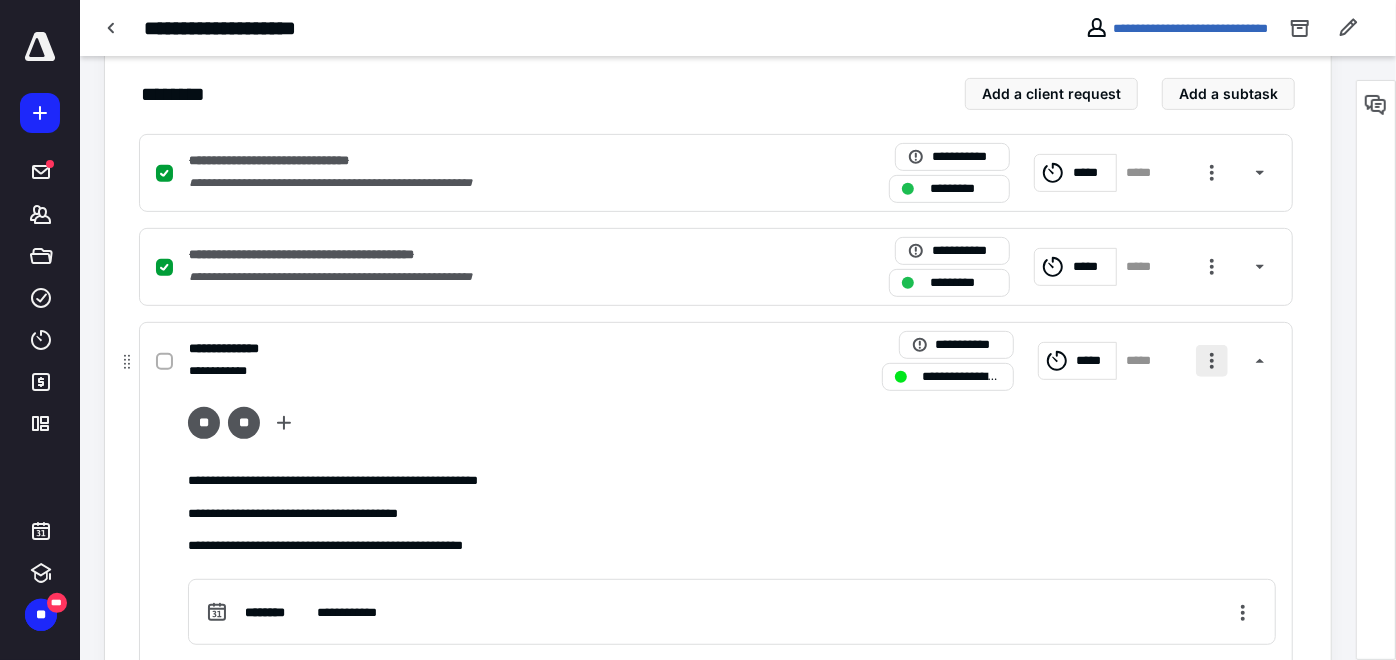 click at bounding box center [1212, 361] 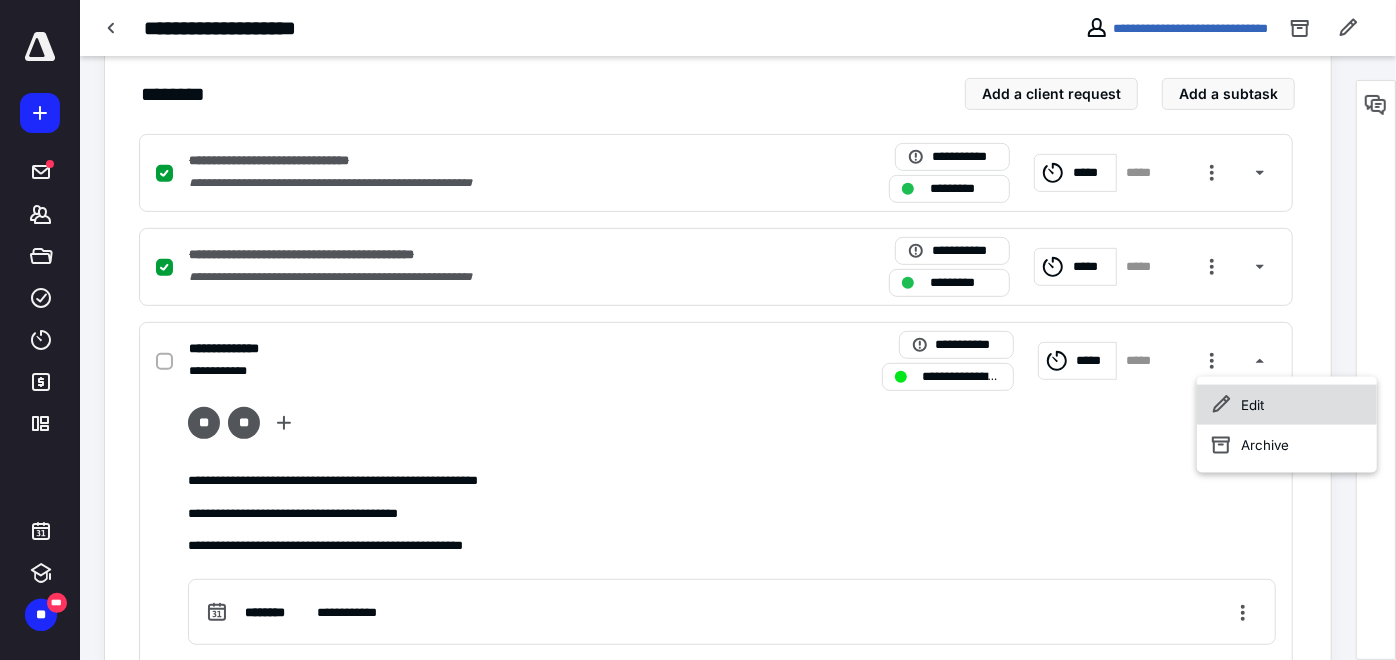 click 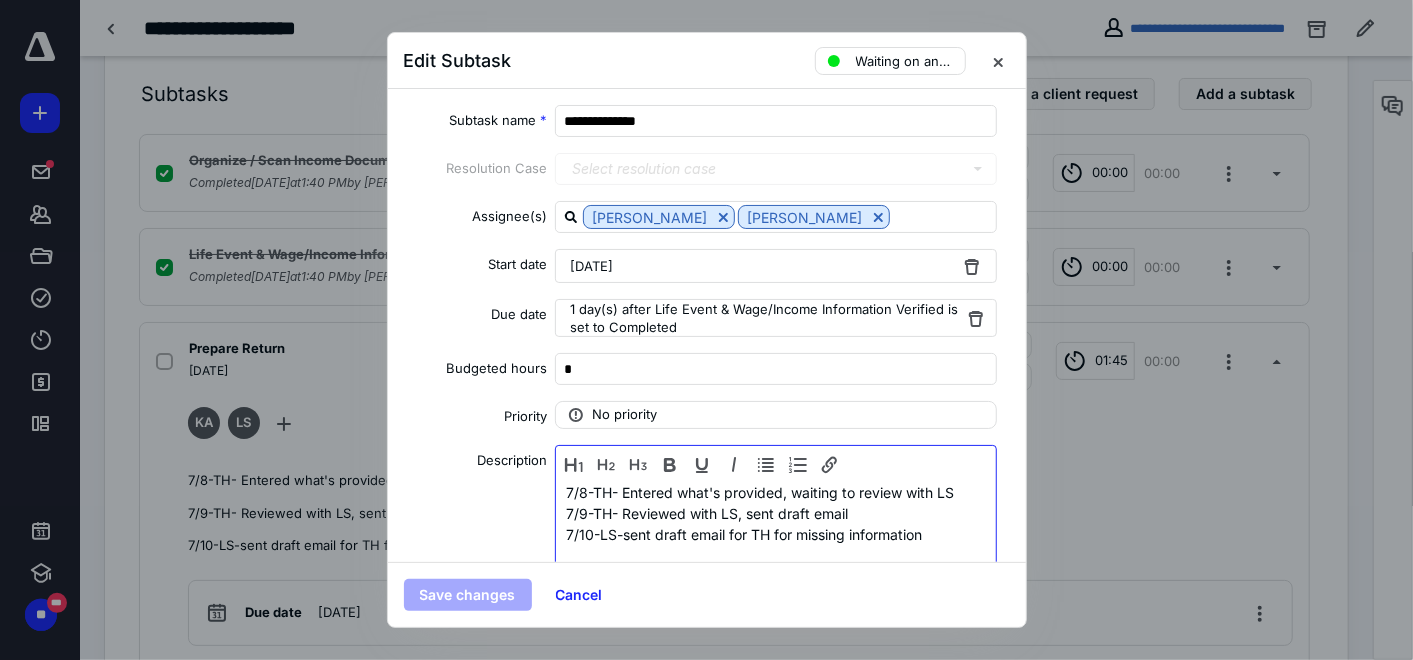 click on "7/10-LS-sent draft email for TH for missing information" at bounding box center (776, 534) 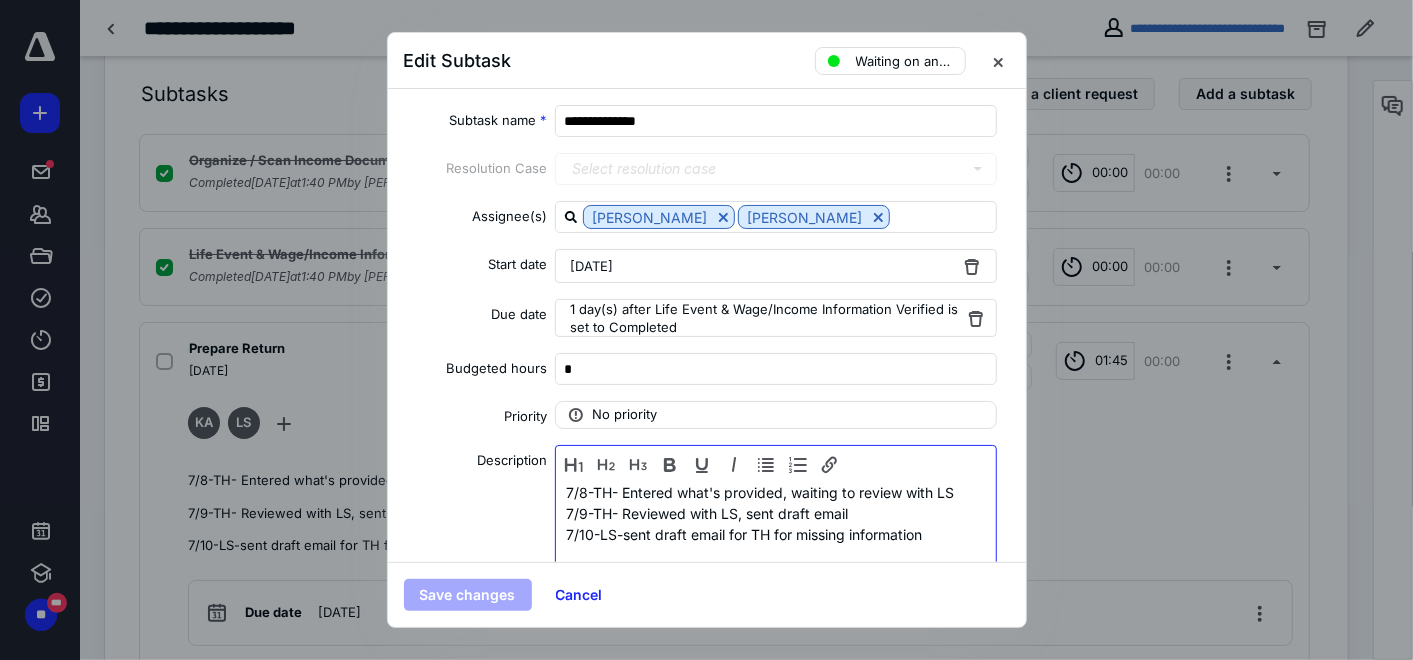 type 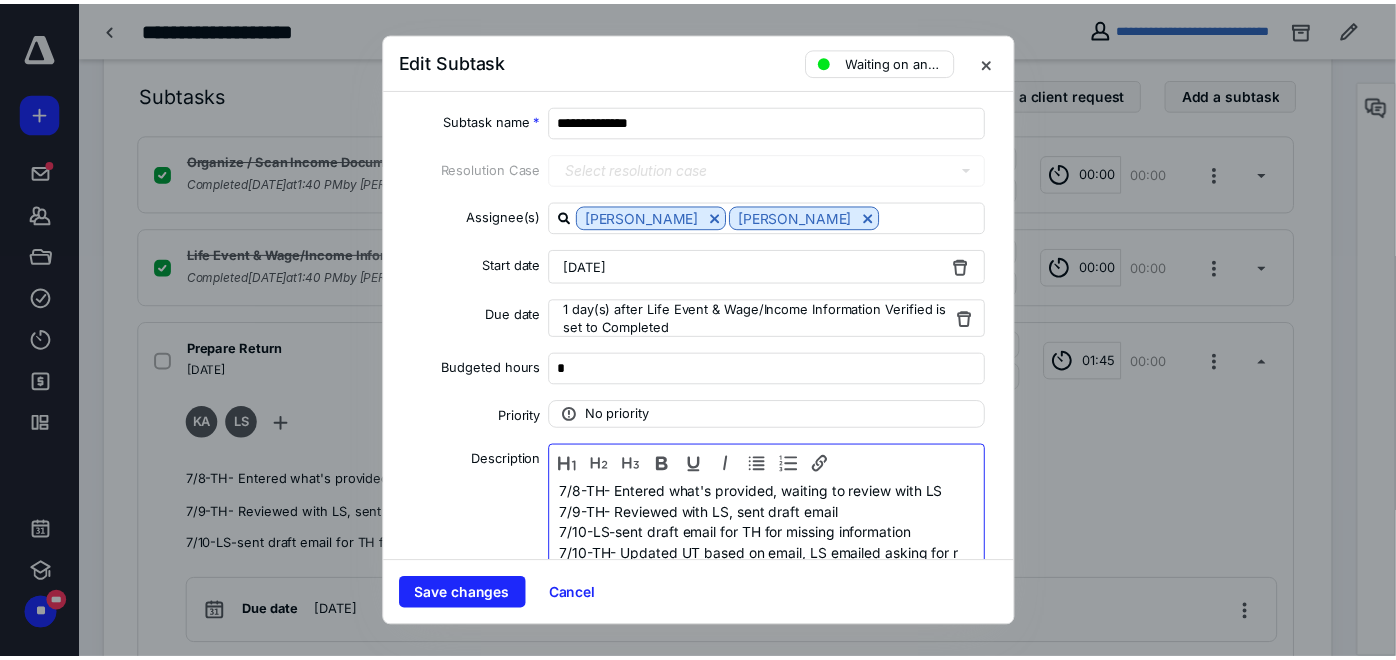 scroll, scrollTop: 20, scrollLeft: 0, axis: vertical 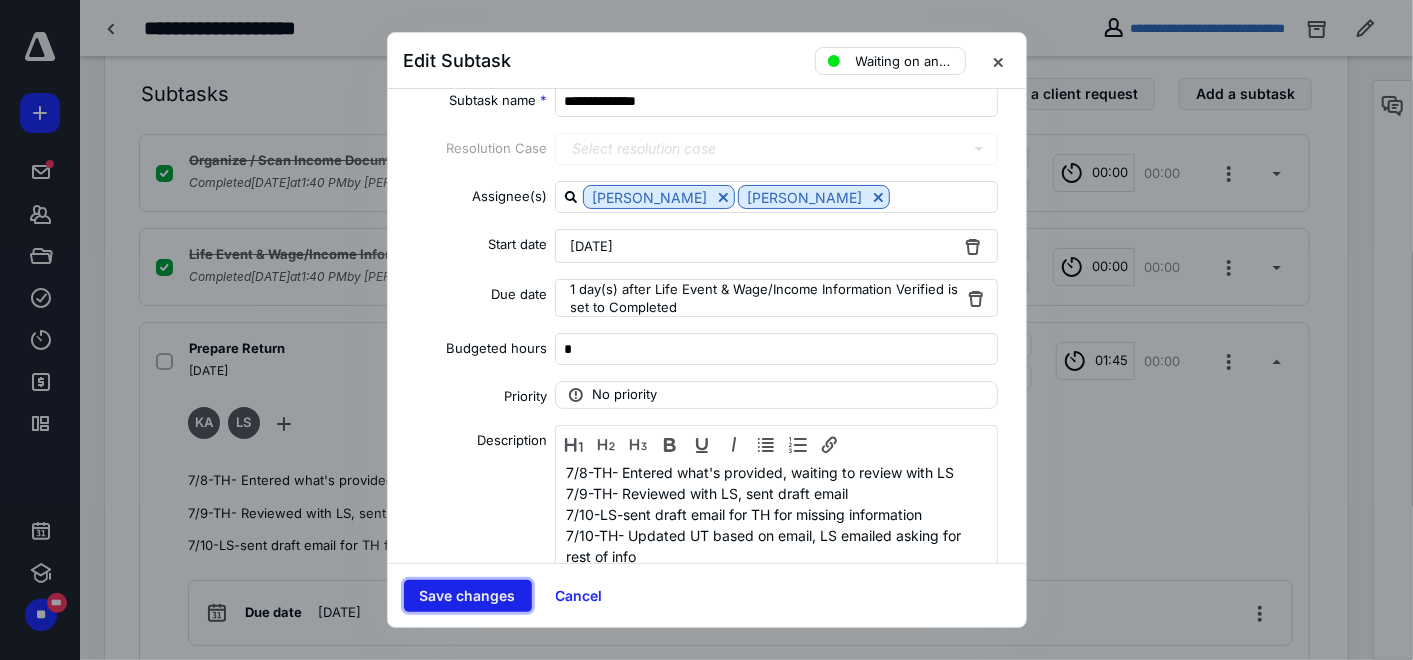 click on "Save changes" at bounding box center (468, 596) 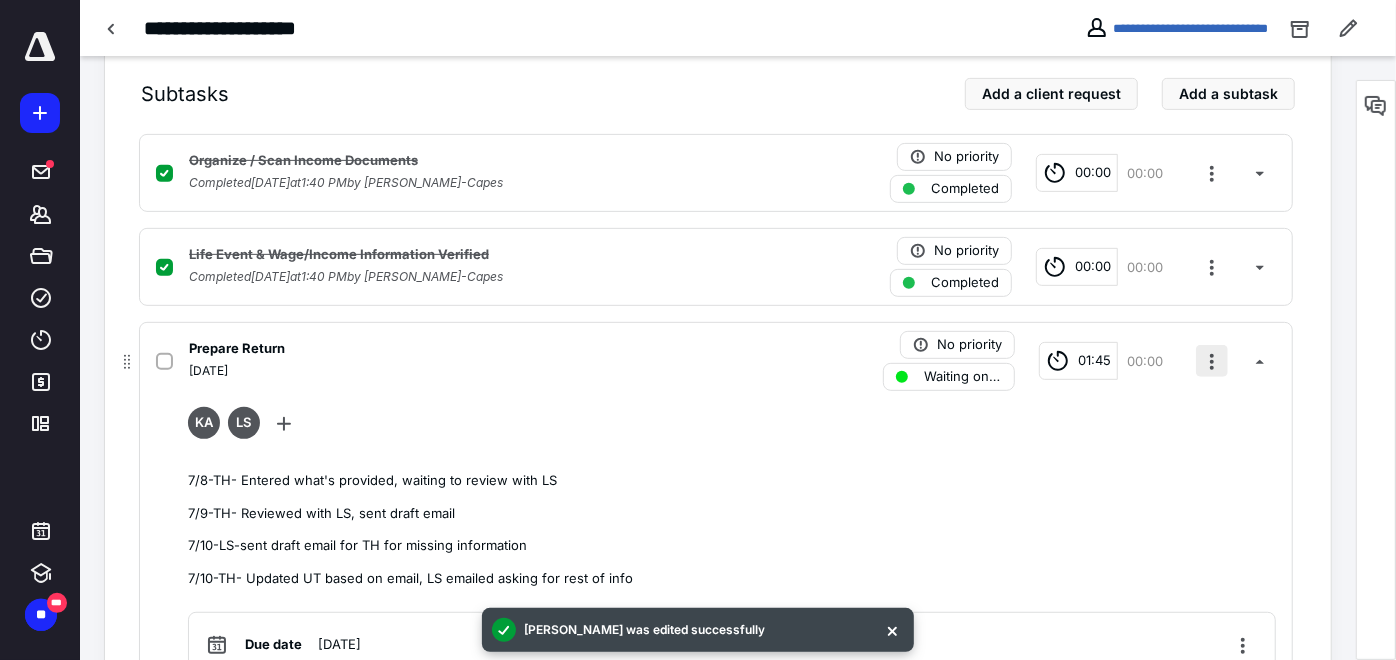 click at bounding box center [1212, 361] 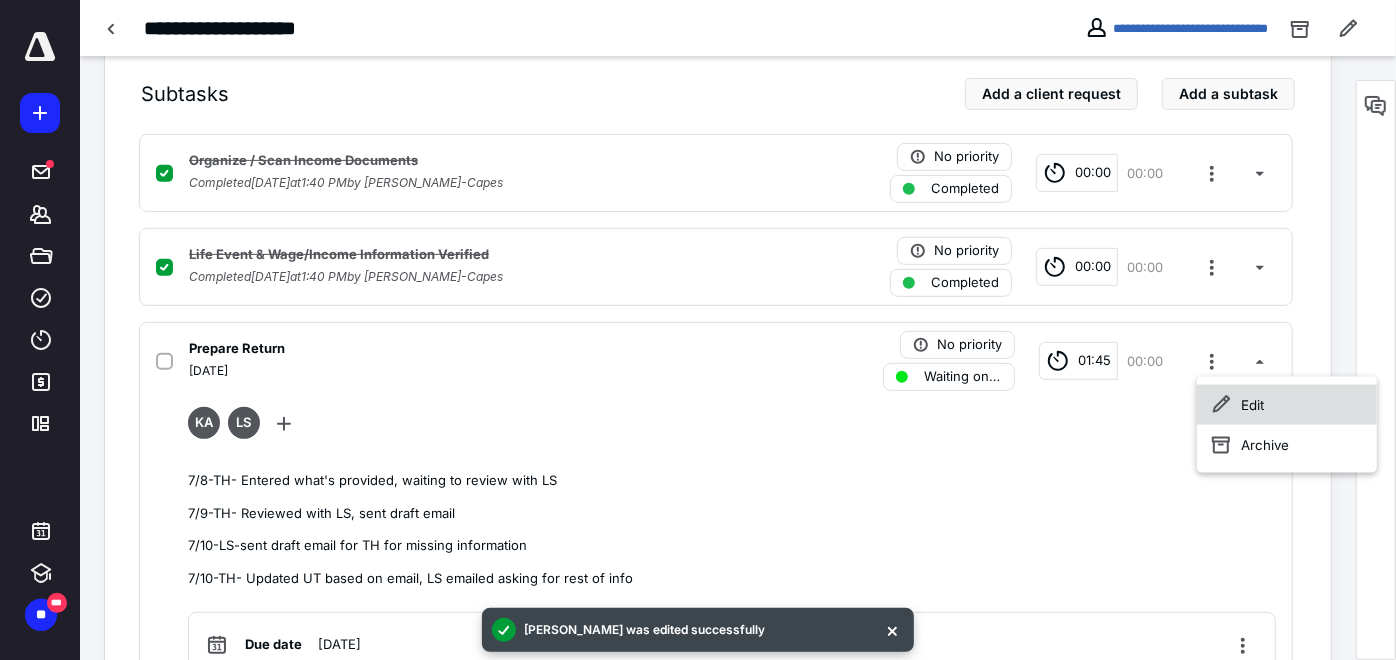 click 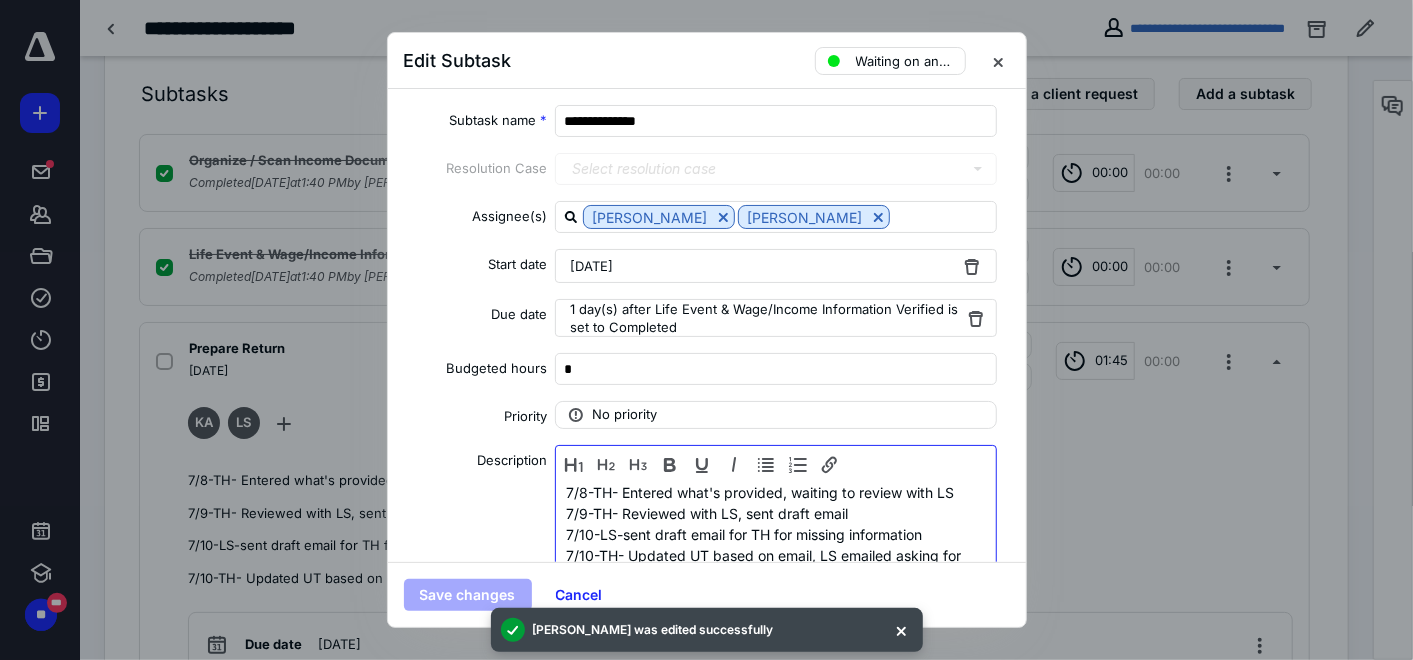 click on "7/10-TH- Updated UT based on email, LS emailed asking for rest of info" at bounding box center [776, 566] 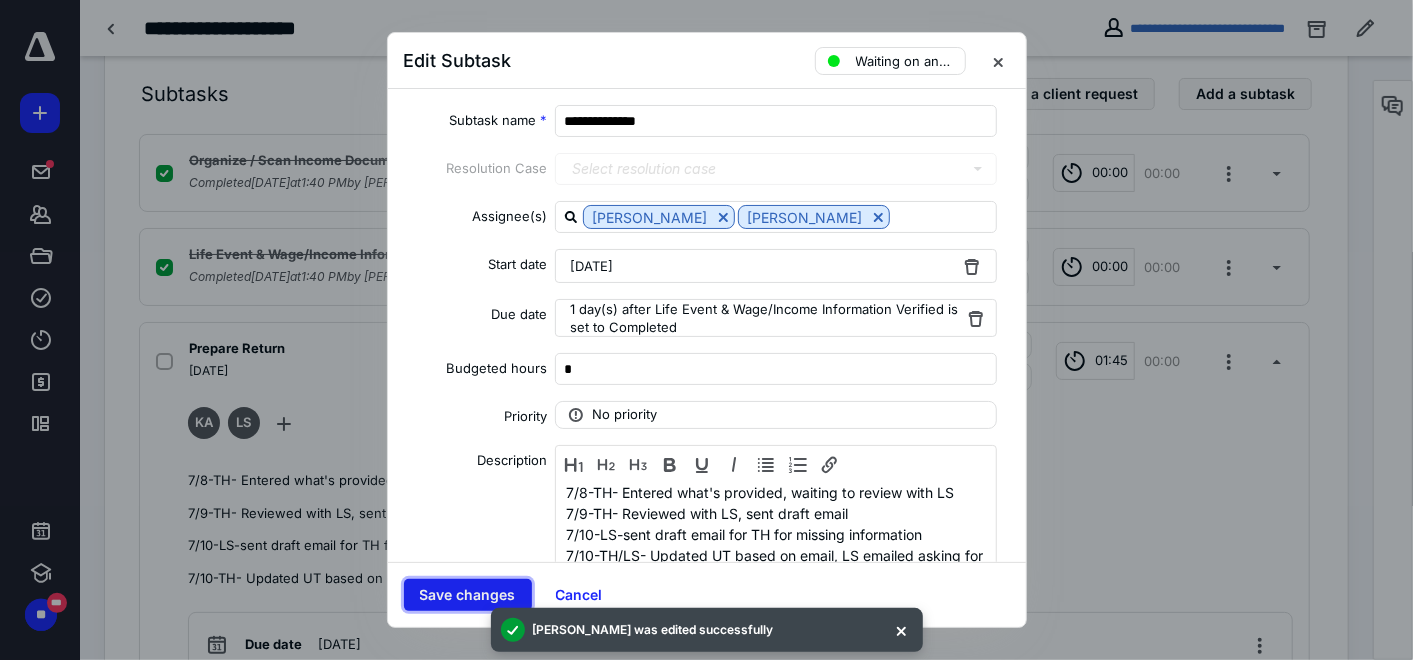 click on "Save changes" at bounding box center (468, 595) 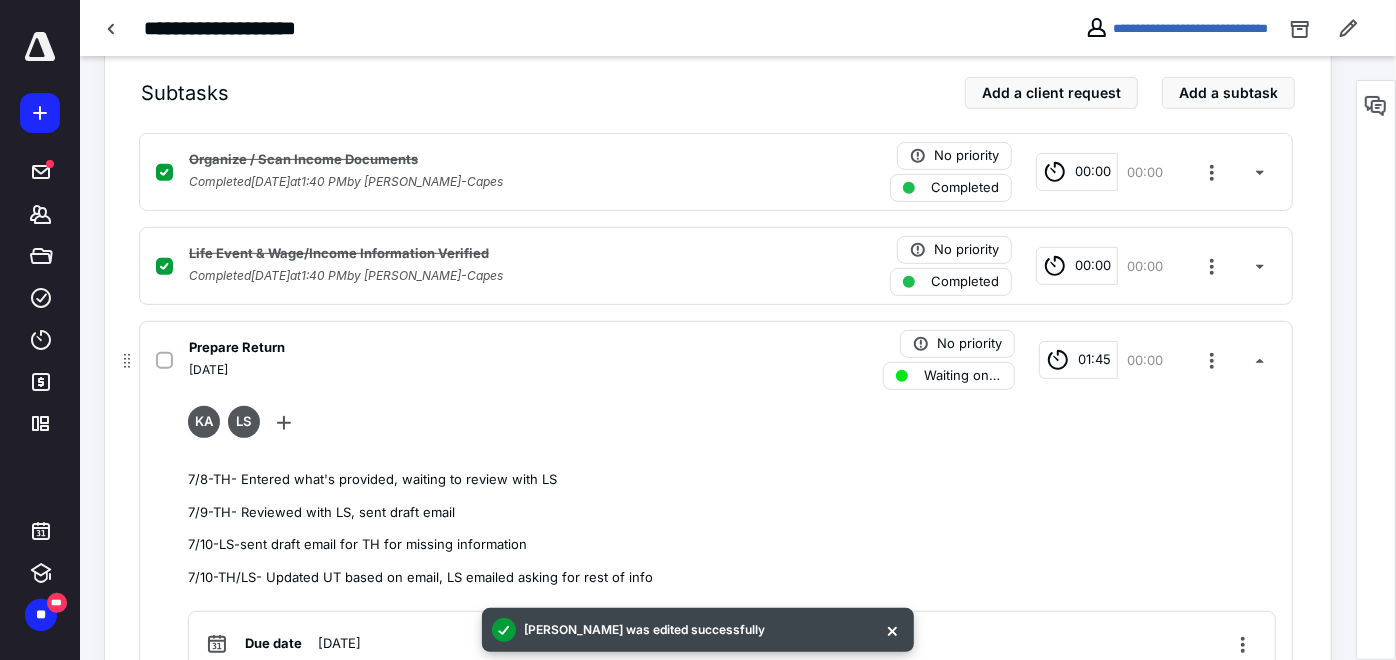 scroll, scrollTop: 444, scrollLeft: 0, axis: vertical 